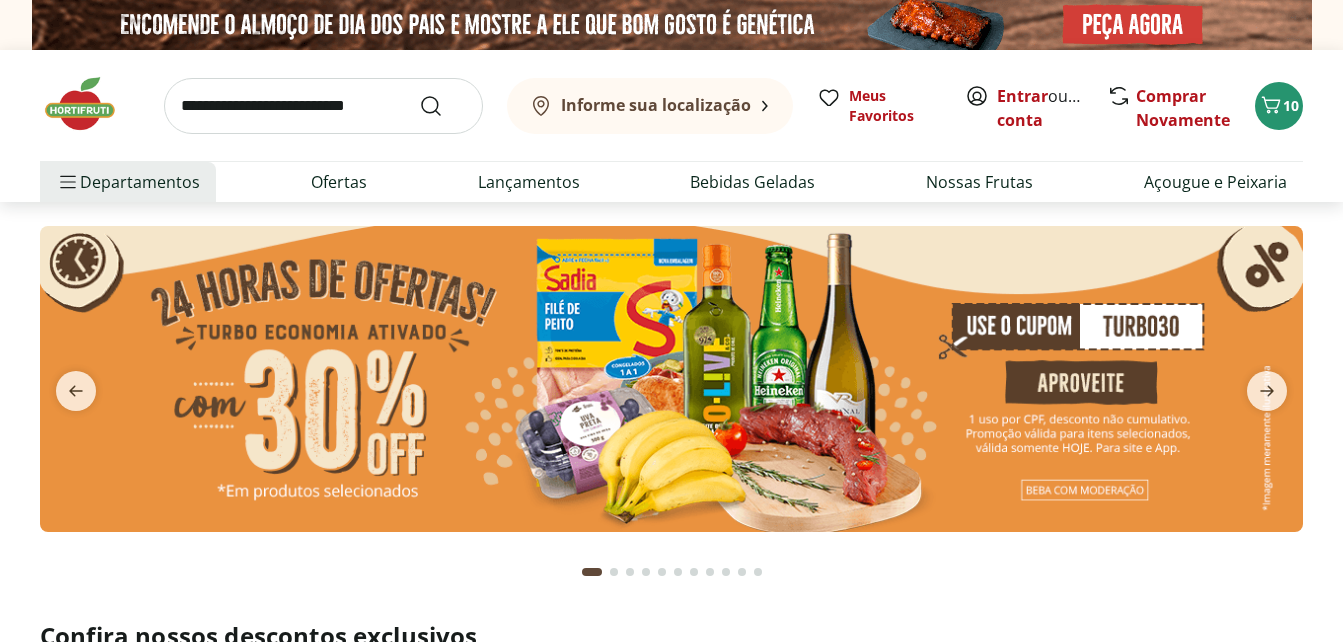 scroll, scrollTop: 0, scrollLeft: 0, axis: both 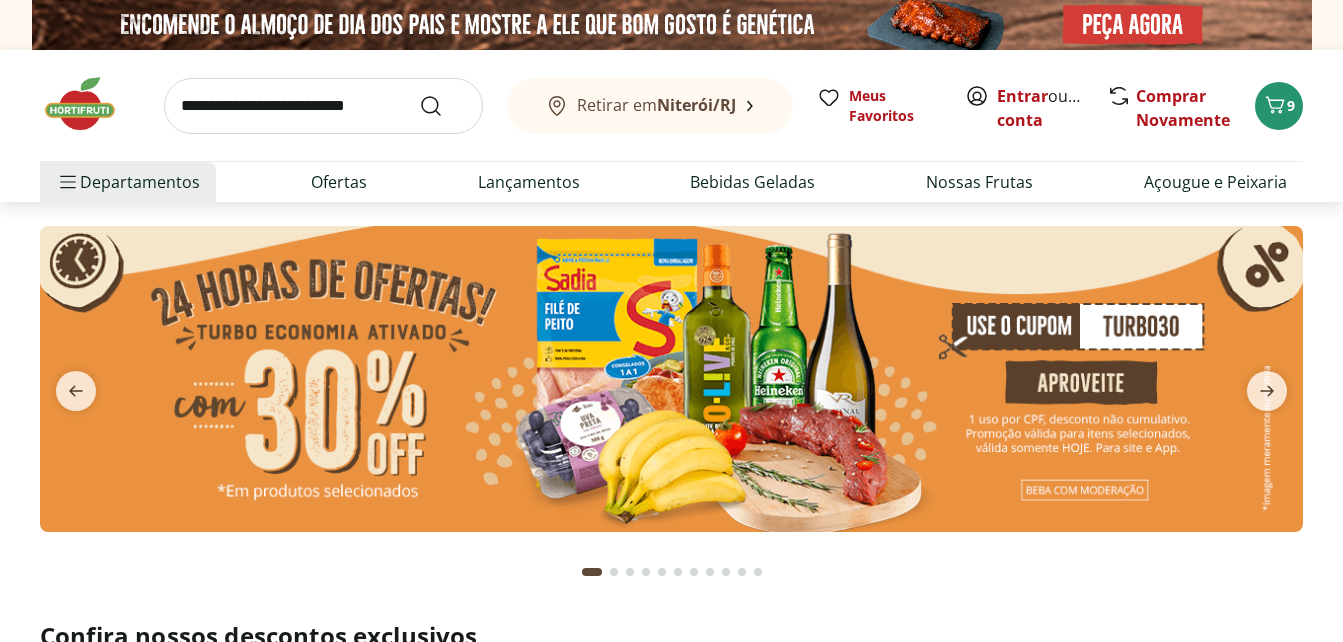 click at bounding box center (671, 379) 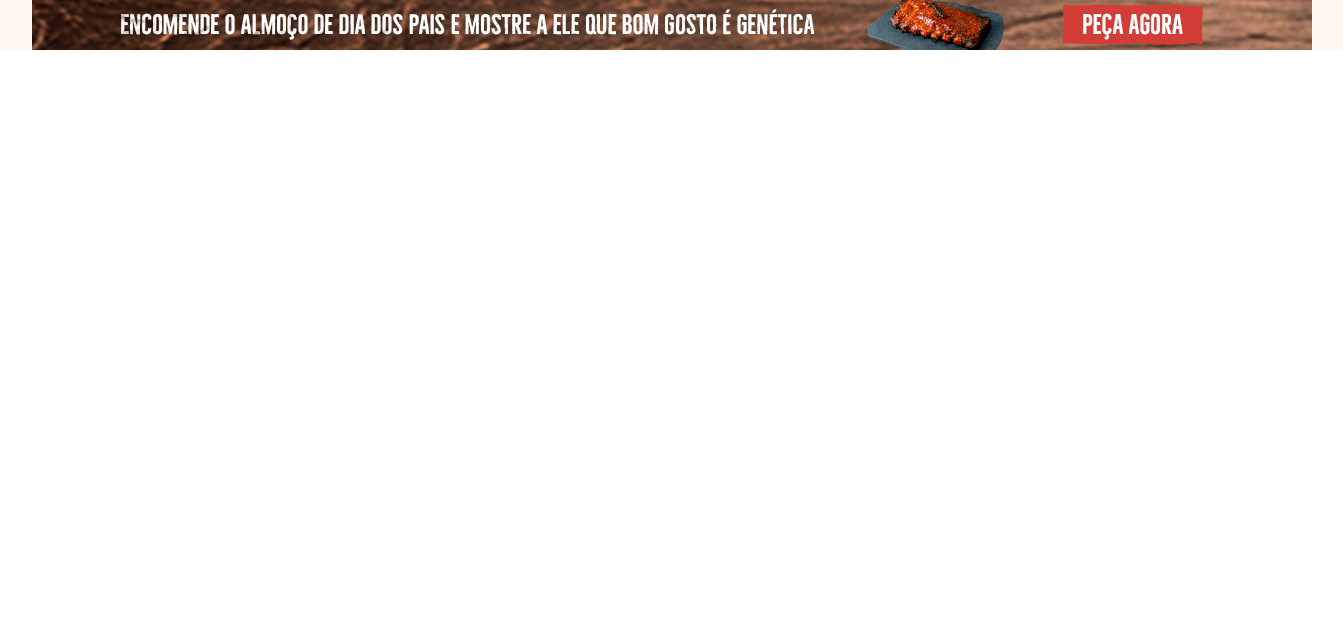 select on "**********" 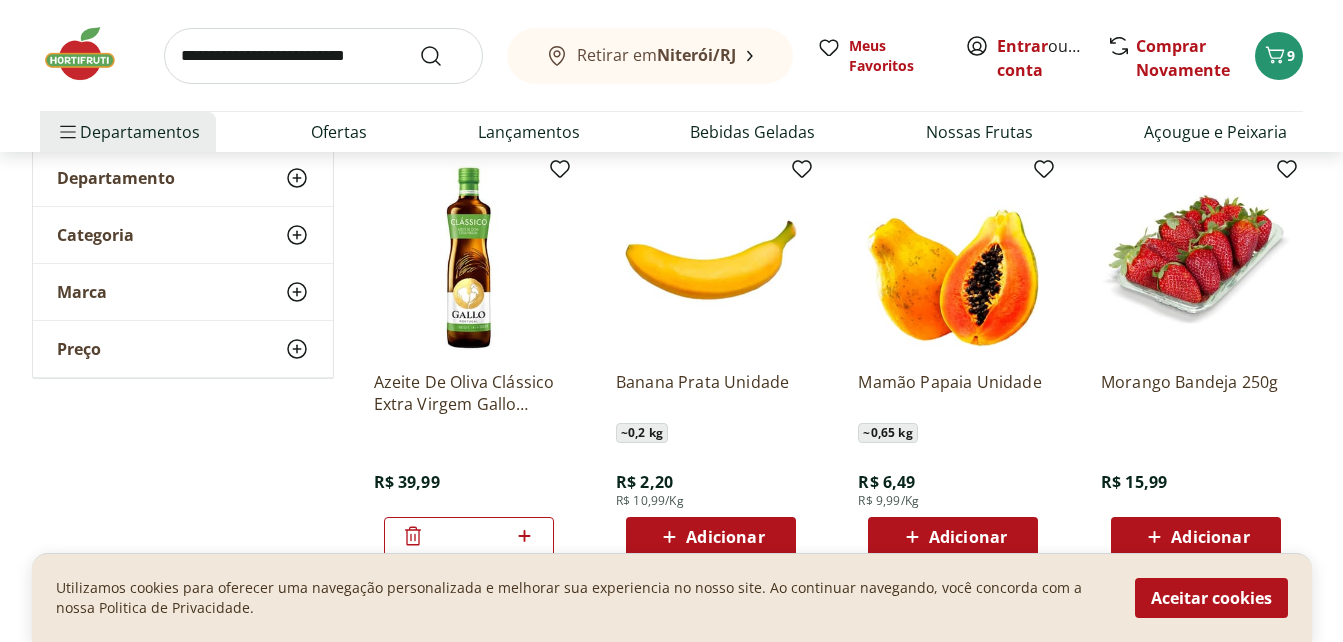 scroll, scrollTop: 300, scrollLeft: 0, axis: vertical 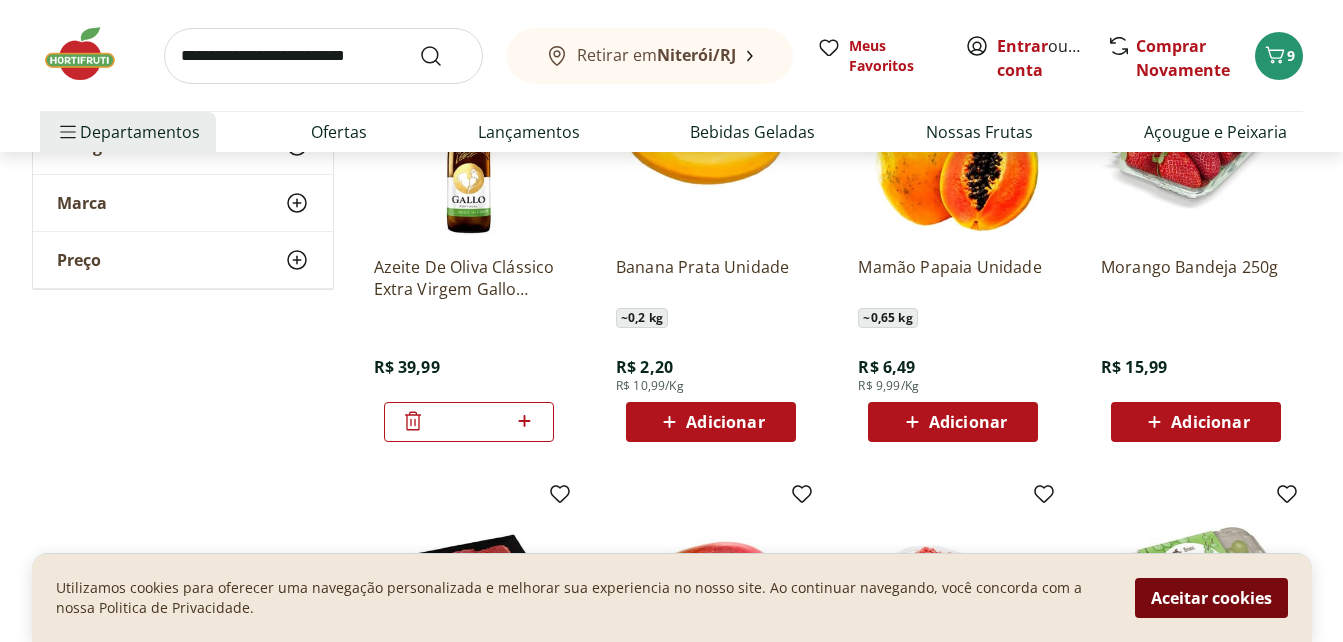 click on "Aceitar cookies" at bounding box center (1211, 598) 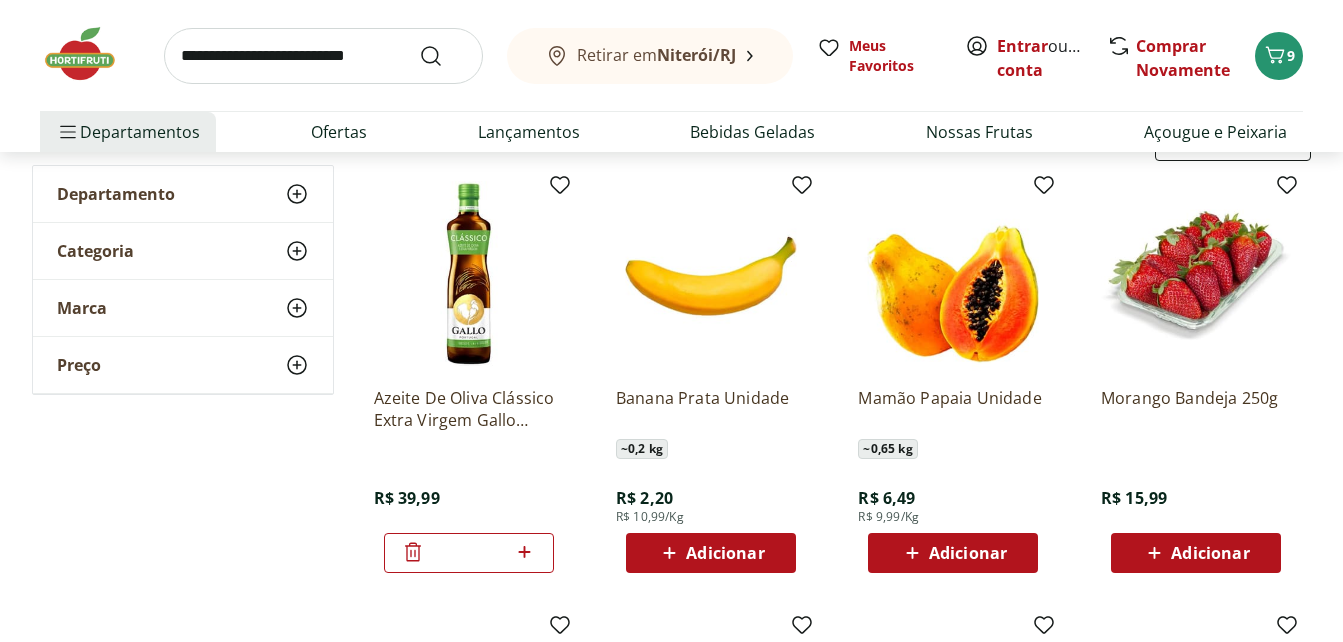 scroll, scrollTop: 200, scrollLeft: 0, axis: vertical 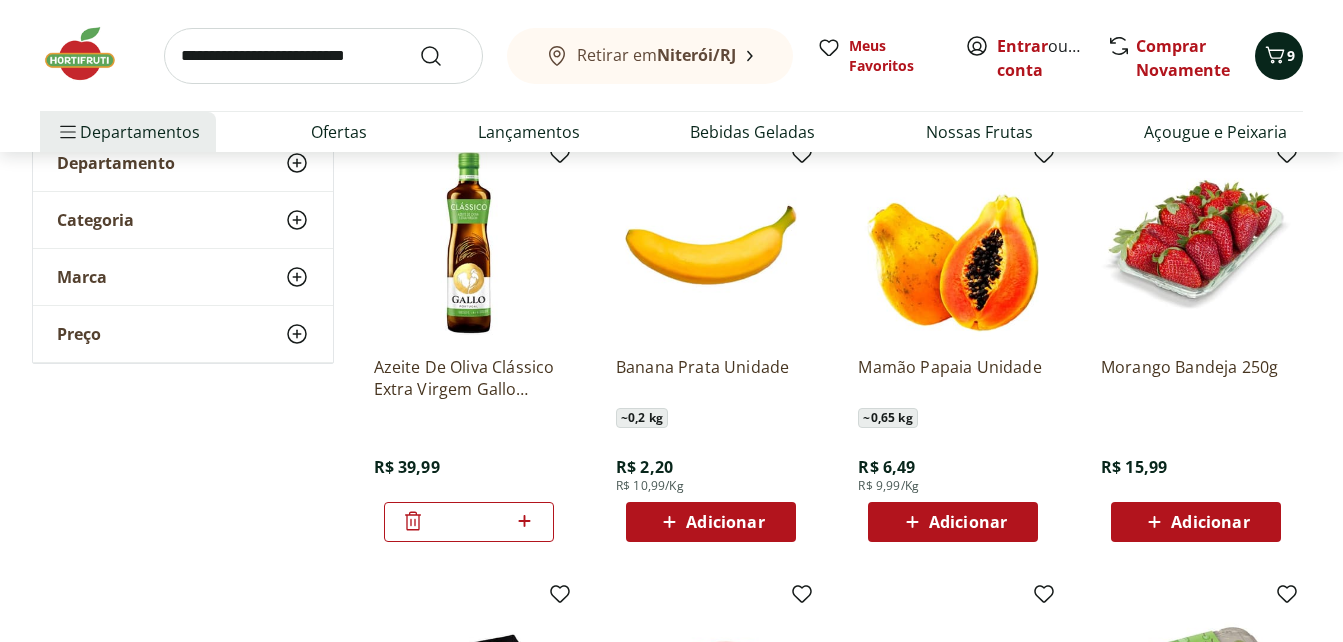 click 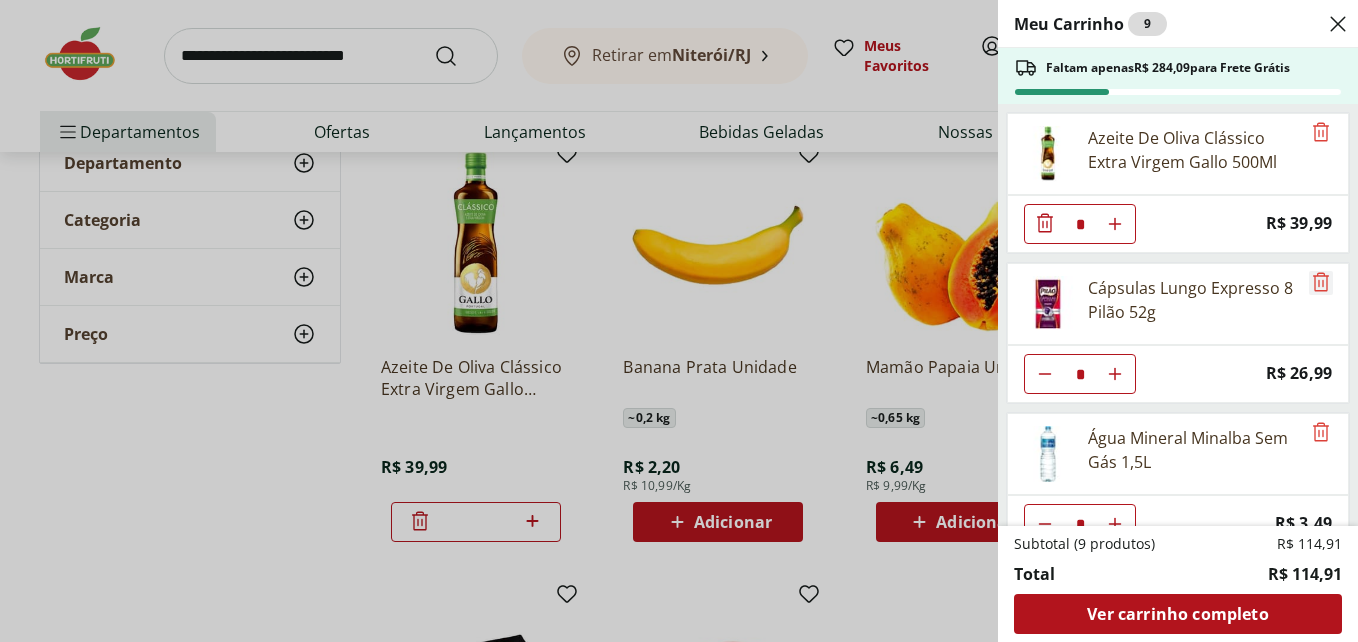 click 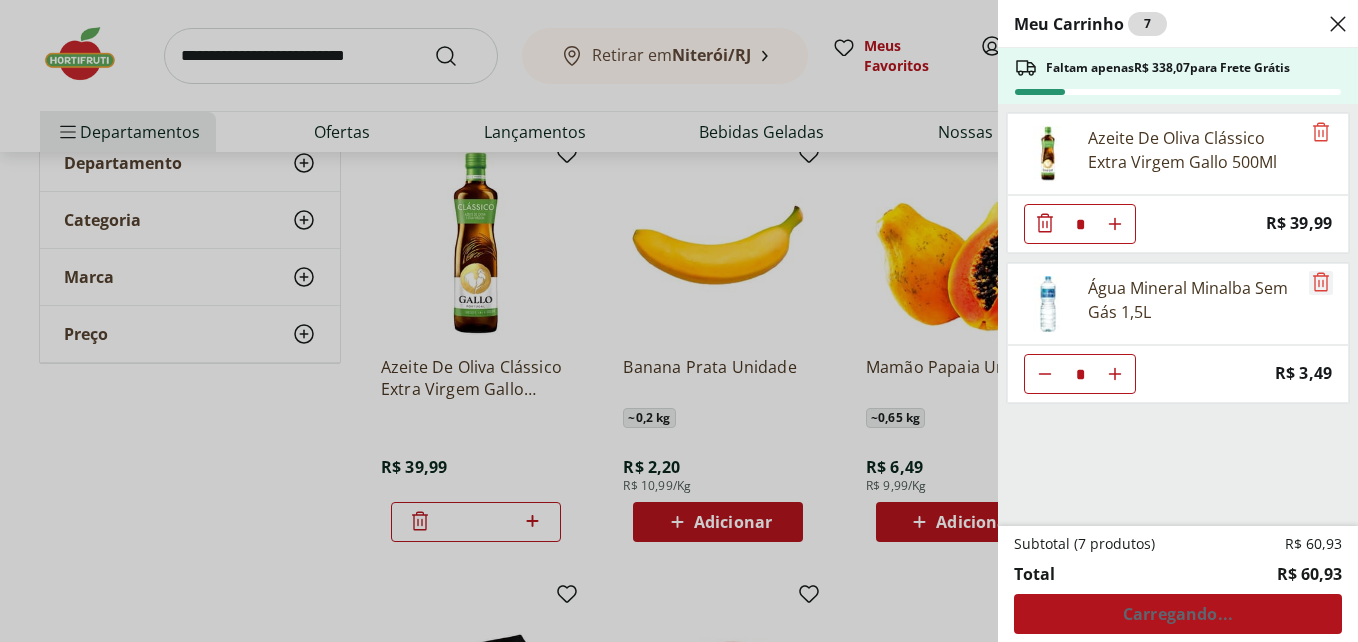 click 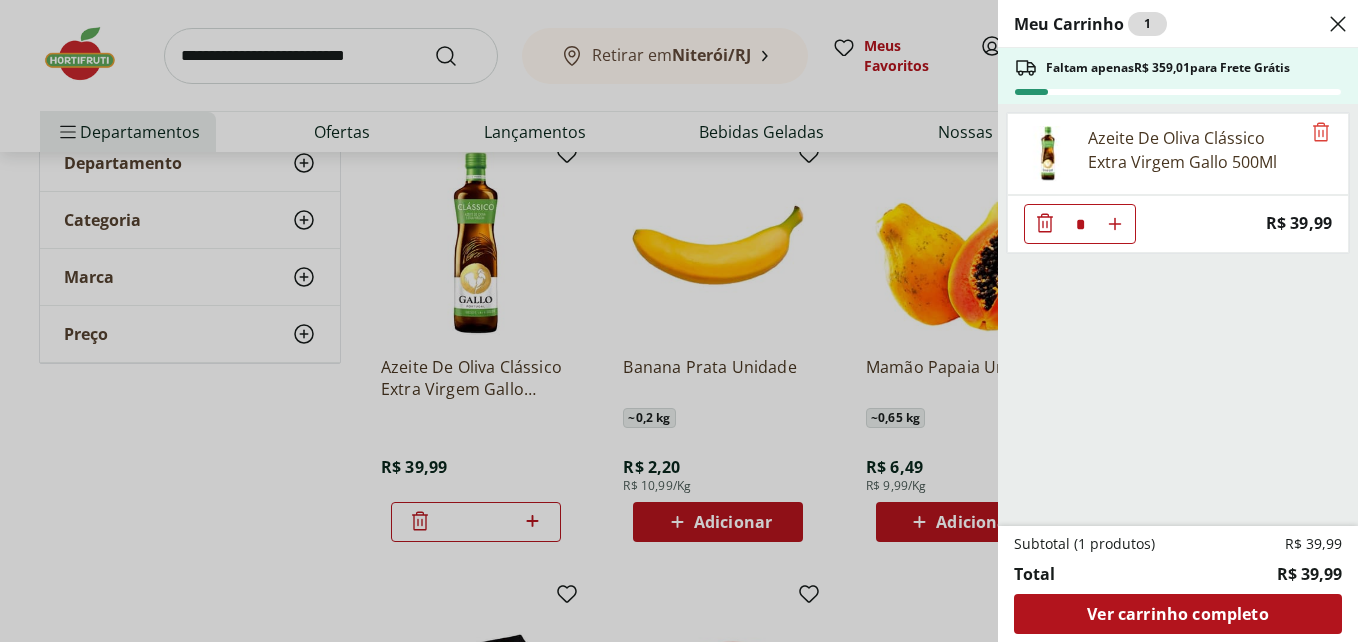 drag, startPoint x: 221, startPoint y: 443, endPoint x: 218, endPoint y: 413, distance: 30.149628 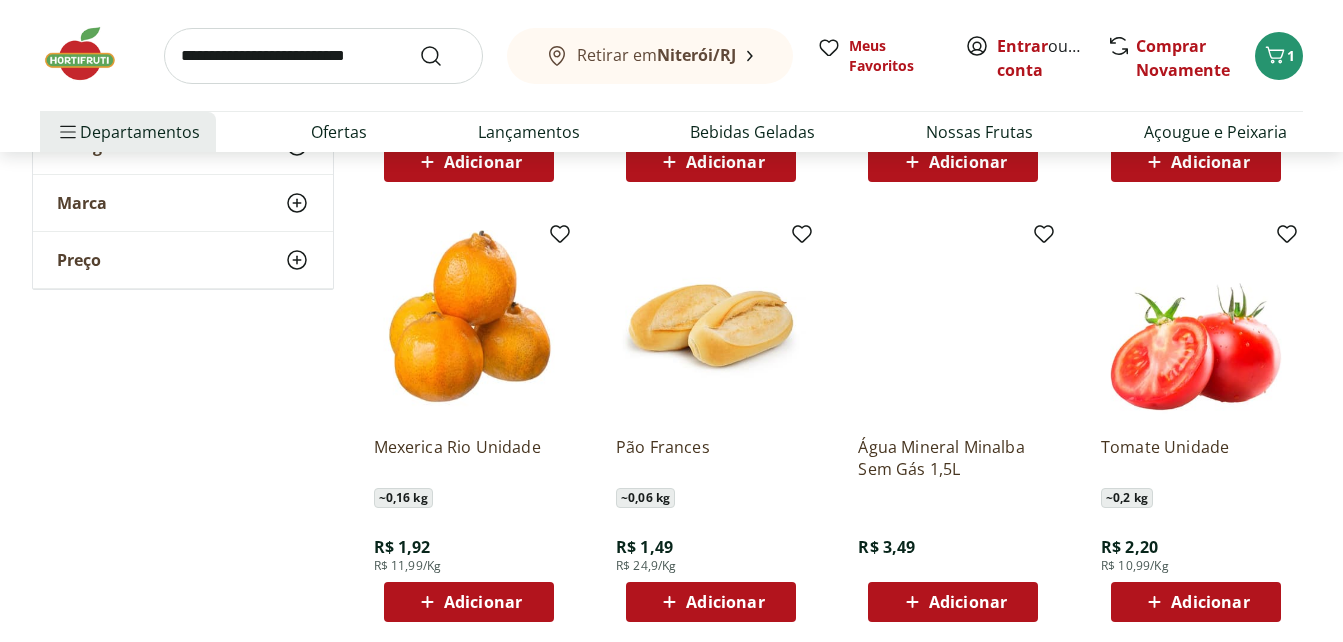 scroll, scrollTop: 1100, scrollLeft: 0, axis: vertical 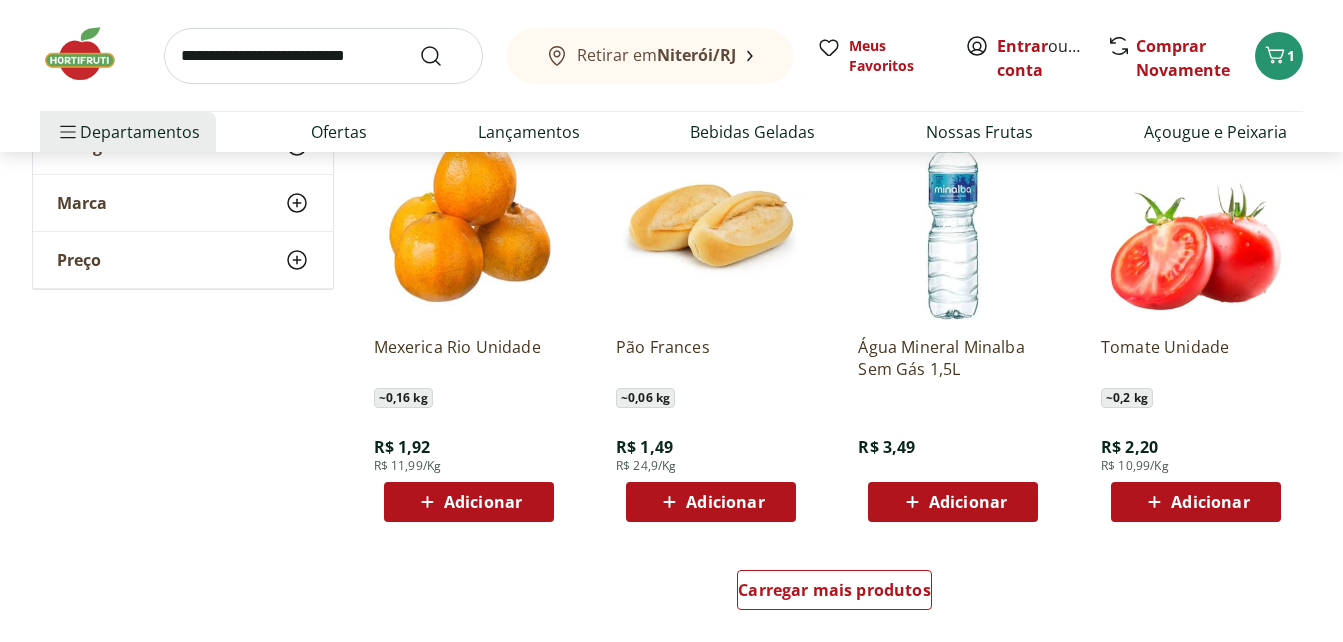 click on "Adicionar" at bounding box center [968, 502] 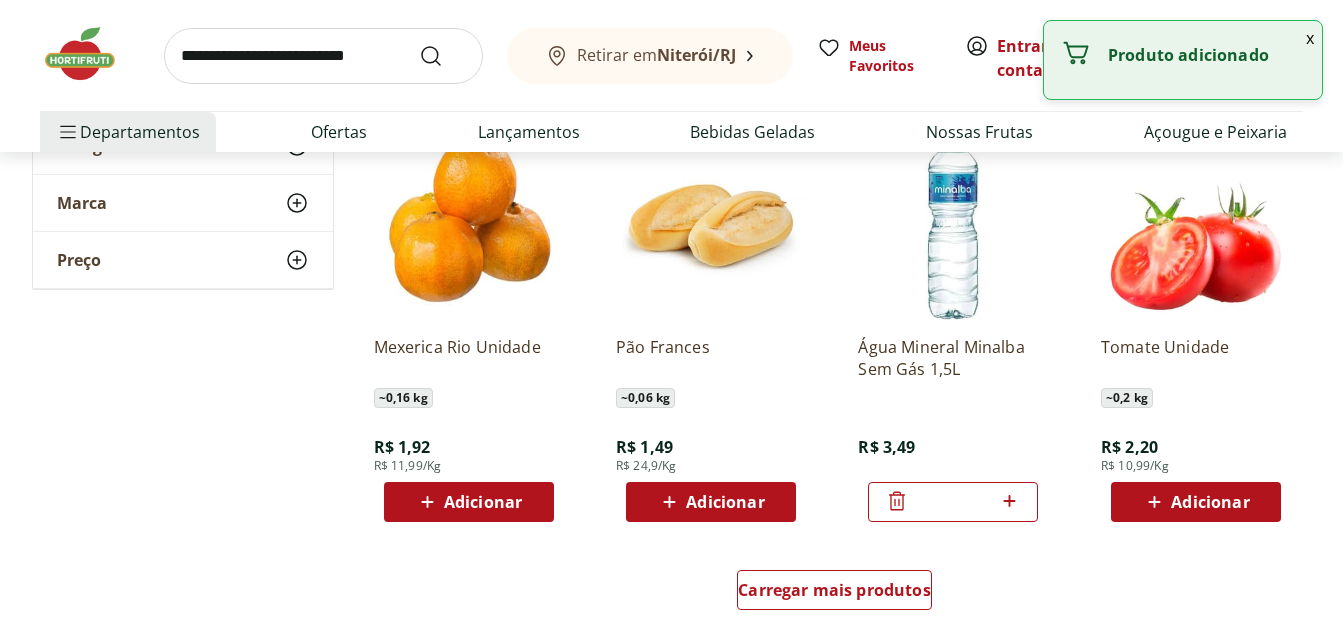 click 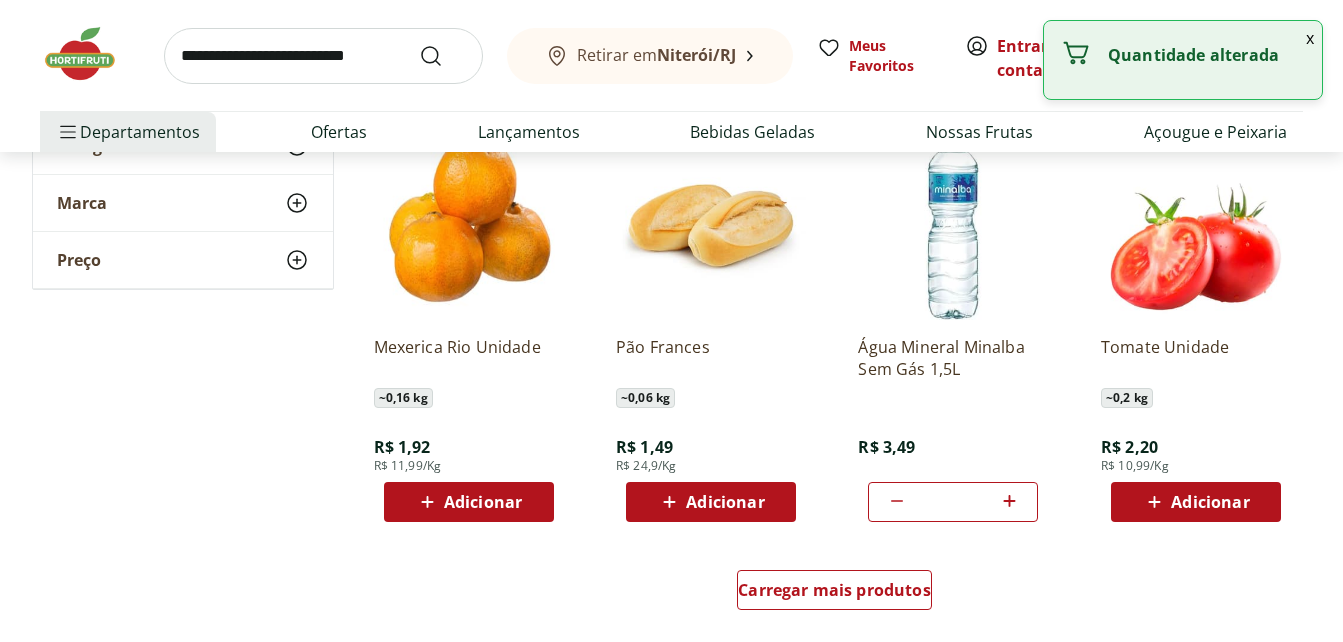 click 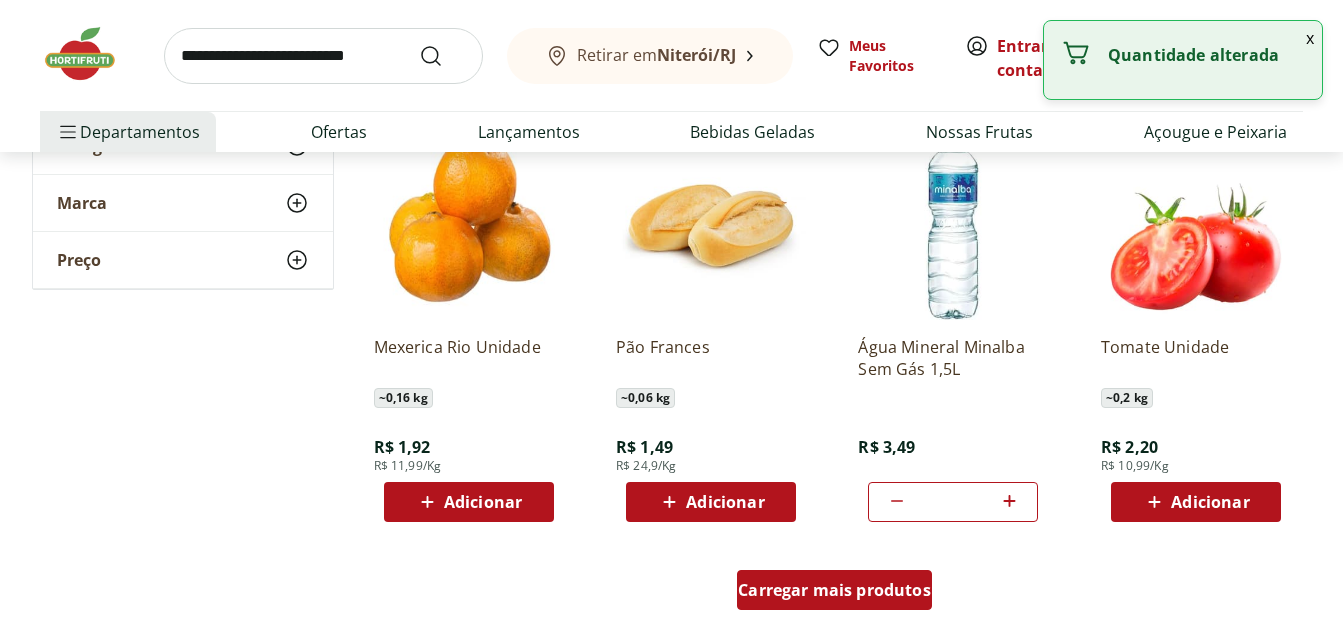 click on "Carregar mais produtos" at bounding box center (834, 590) 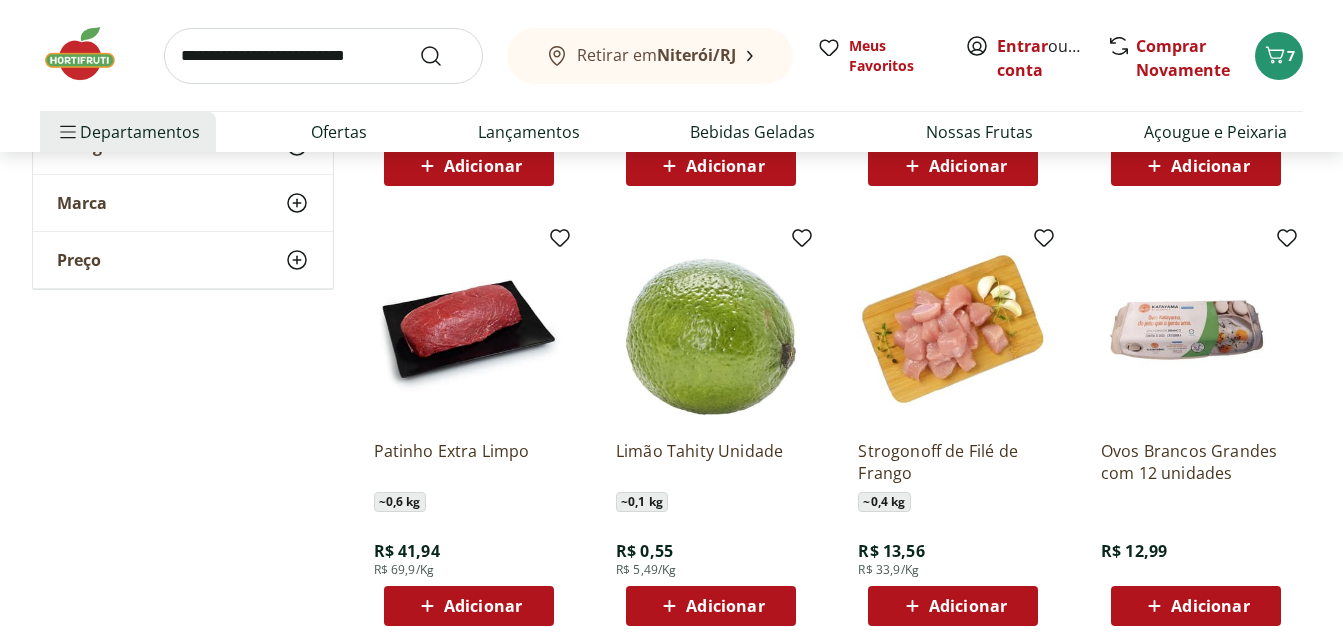 scroll, scrollTop: 2400, scrollLeft: 0, axis: vertical 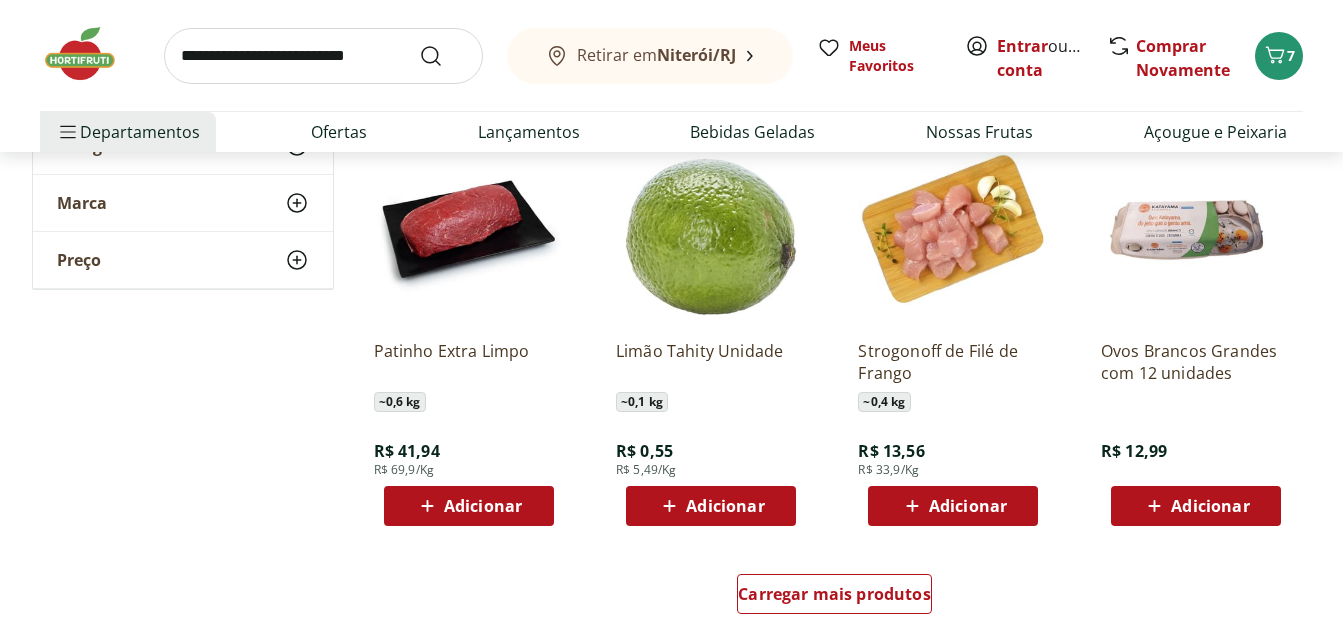 click on "Adicionar" at bounding box center (1210, 506) 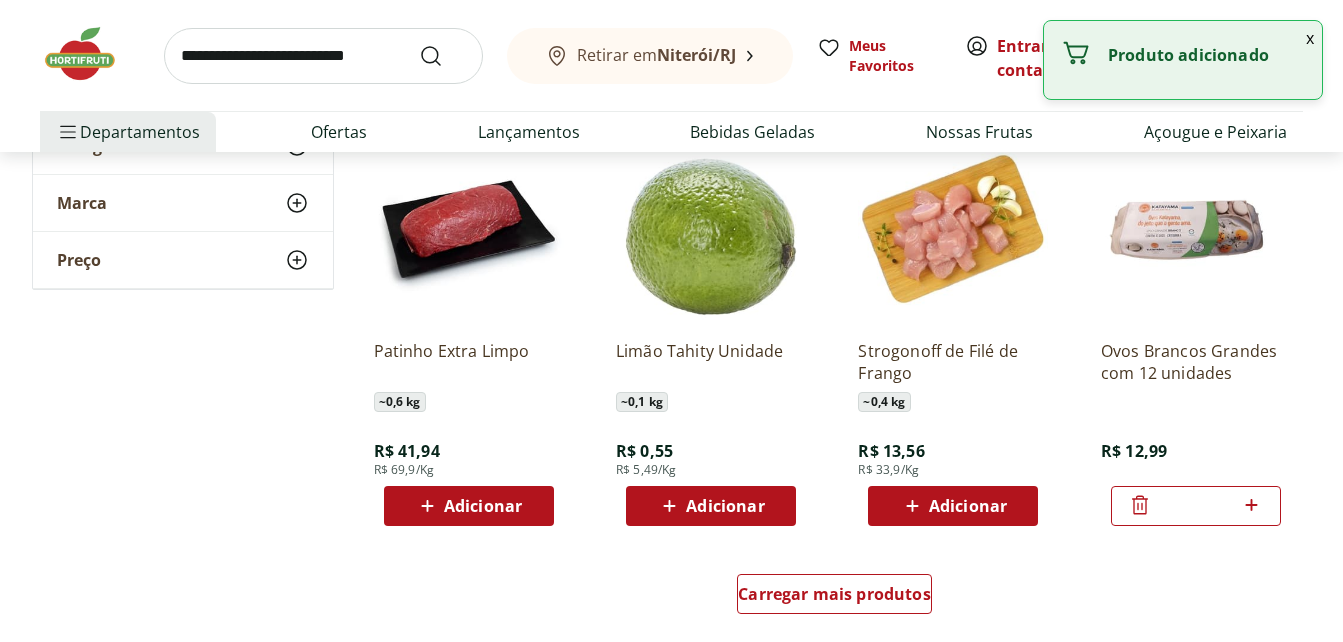 scroll, scrollTop: 2600, scrollLeft: 0, axis: vertical 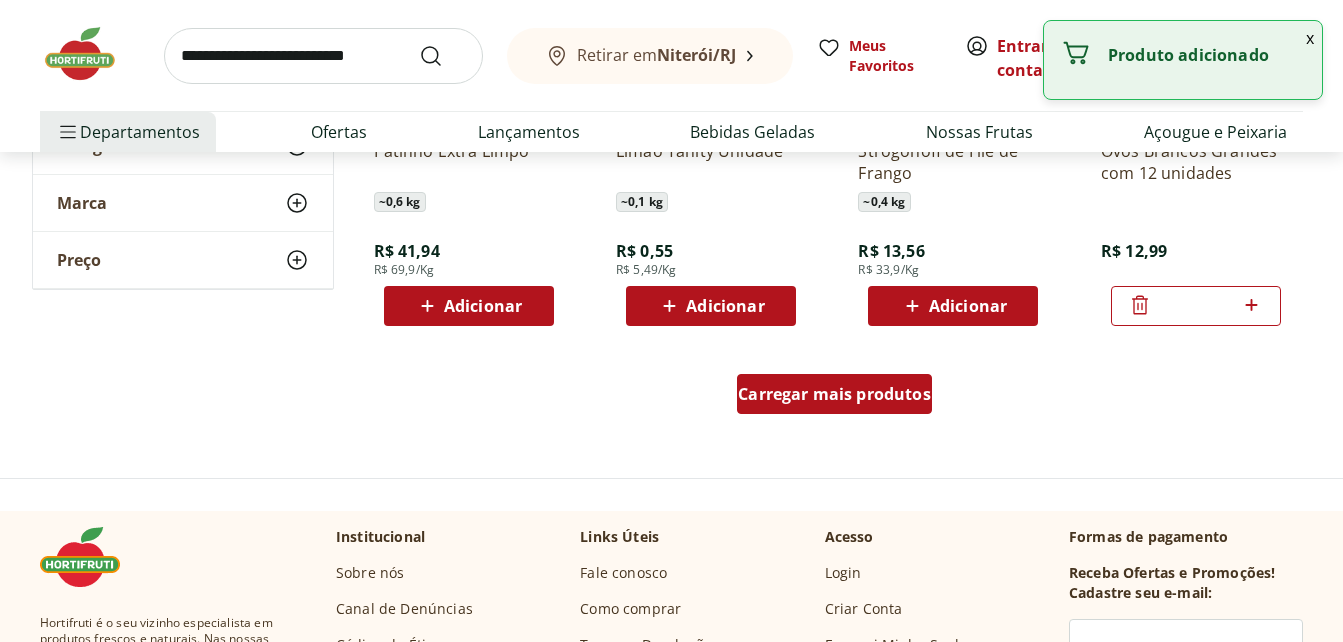 click on "Carregar mais produtos" at bounding box center (834, 394) 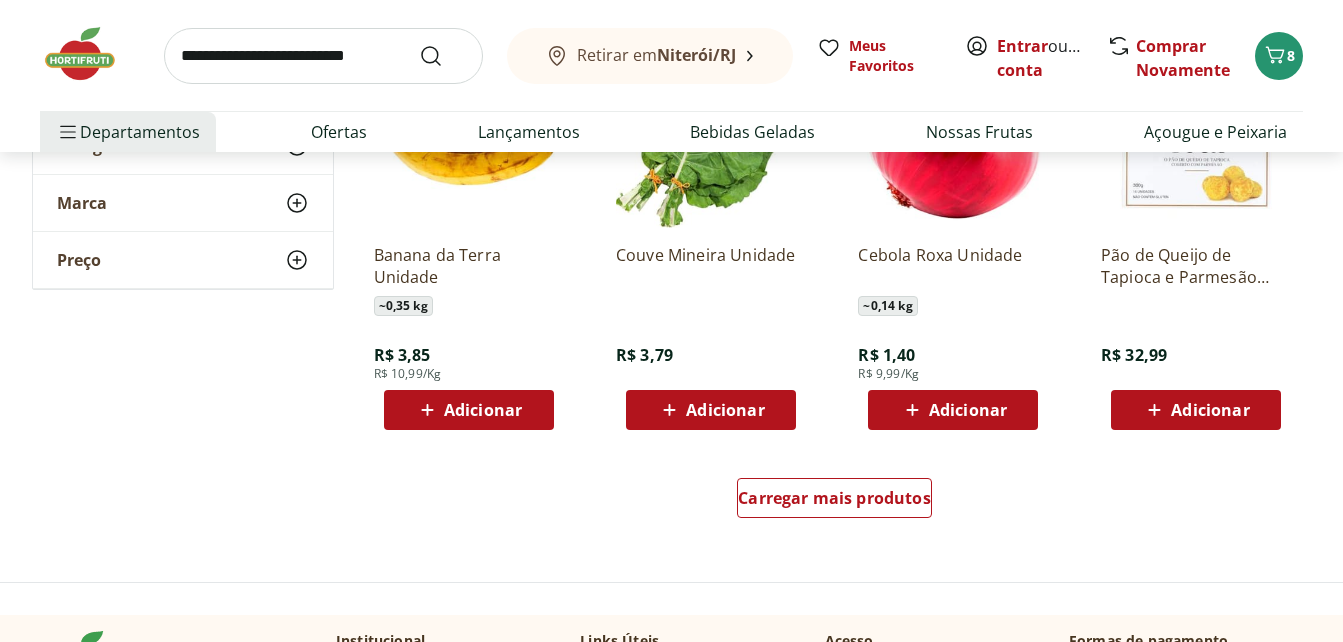 scroll, scrollTop: 4000, scrollLeft: 0, axis: vertical 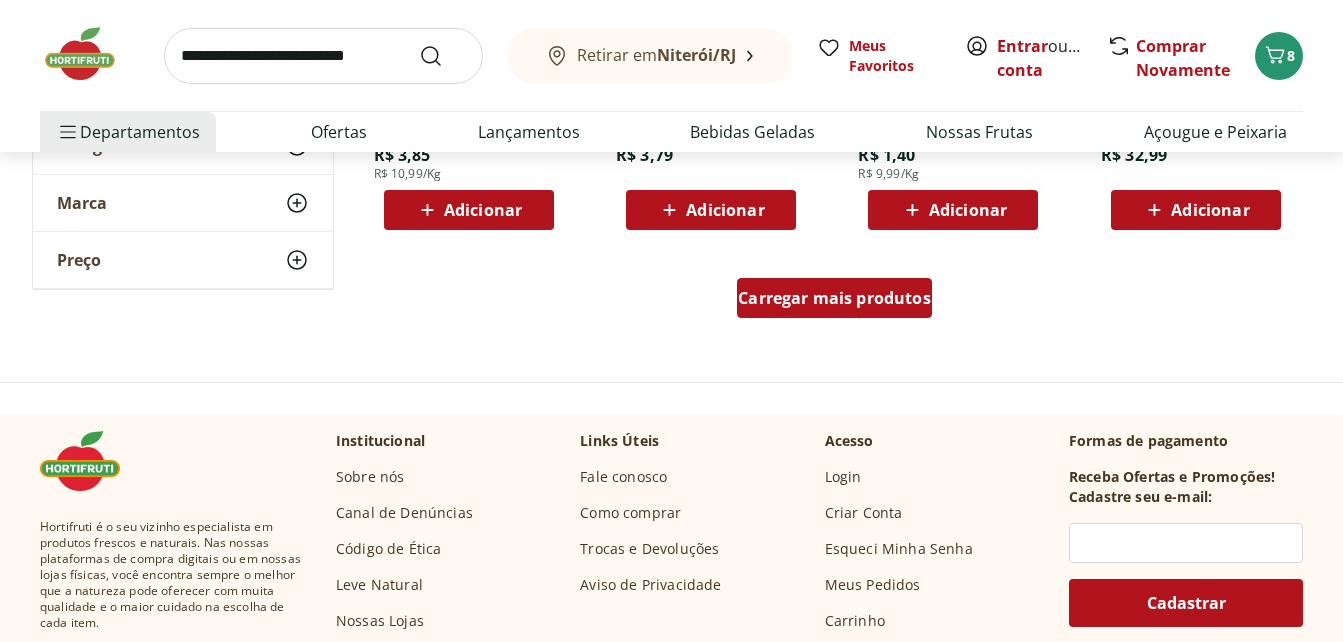 click on "Carregar mais produtos" at bounding box center (834, 298) 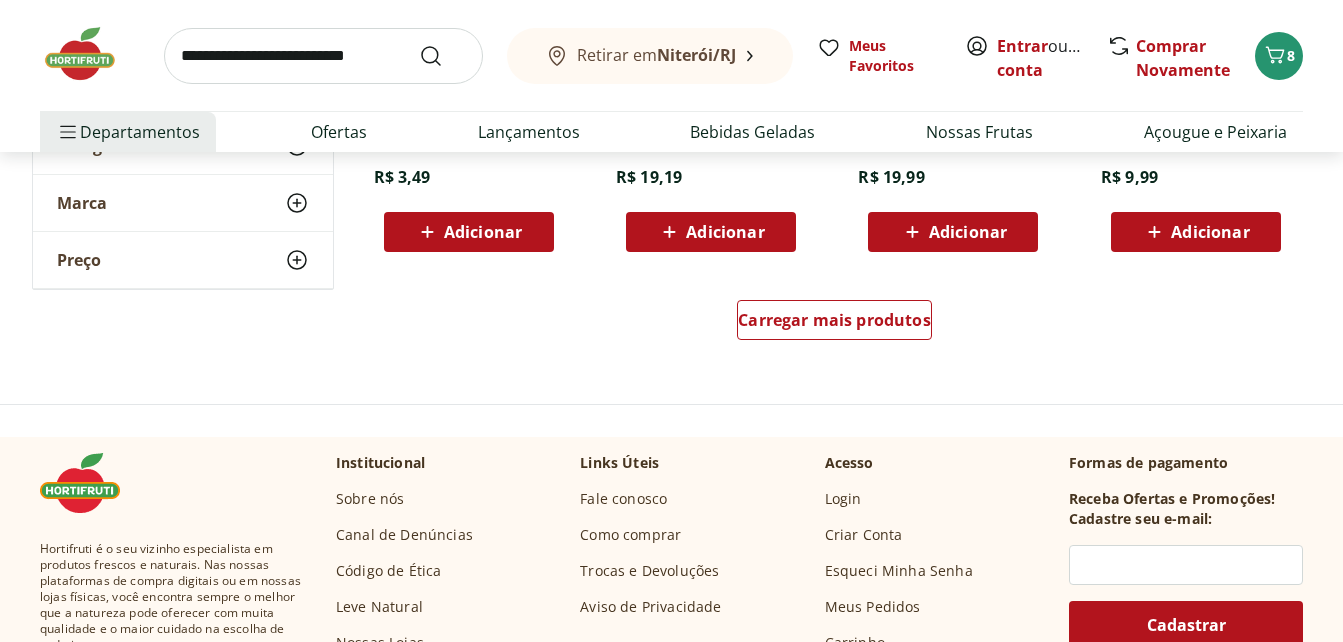 scroll, scrollTop: 5300, scrollLeft: 0, axis: vertical 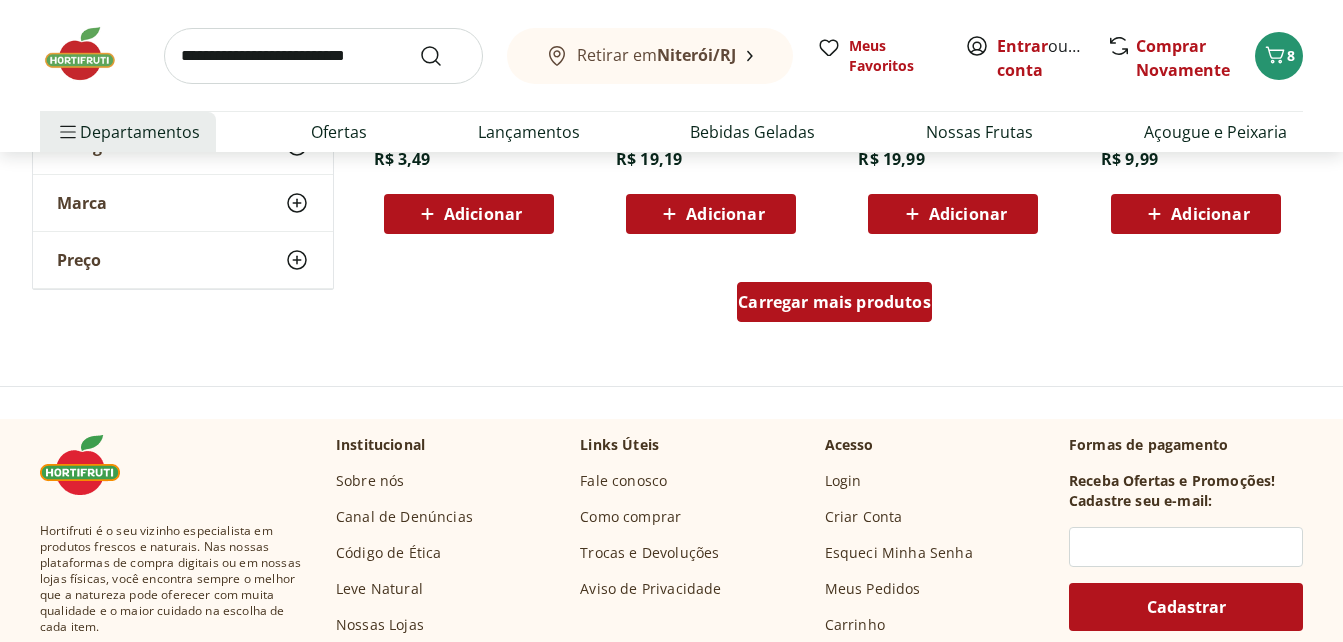 click on "Carregar mais produtos" at bounding box center [834, 302] 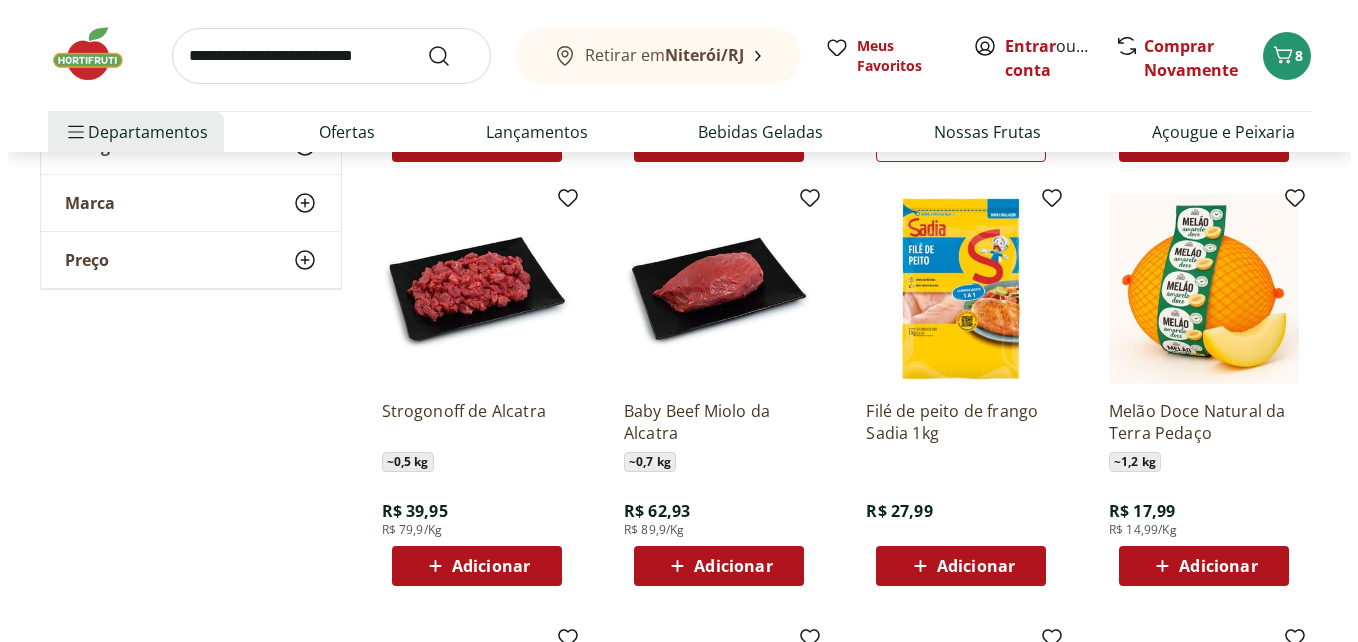scroll, scrollTop: 1500, scrollLeft: 0, axis: vertical 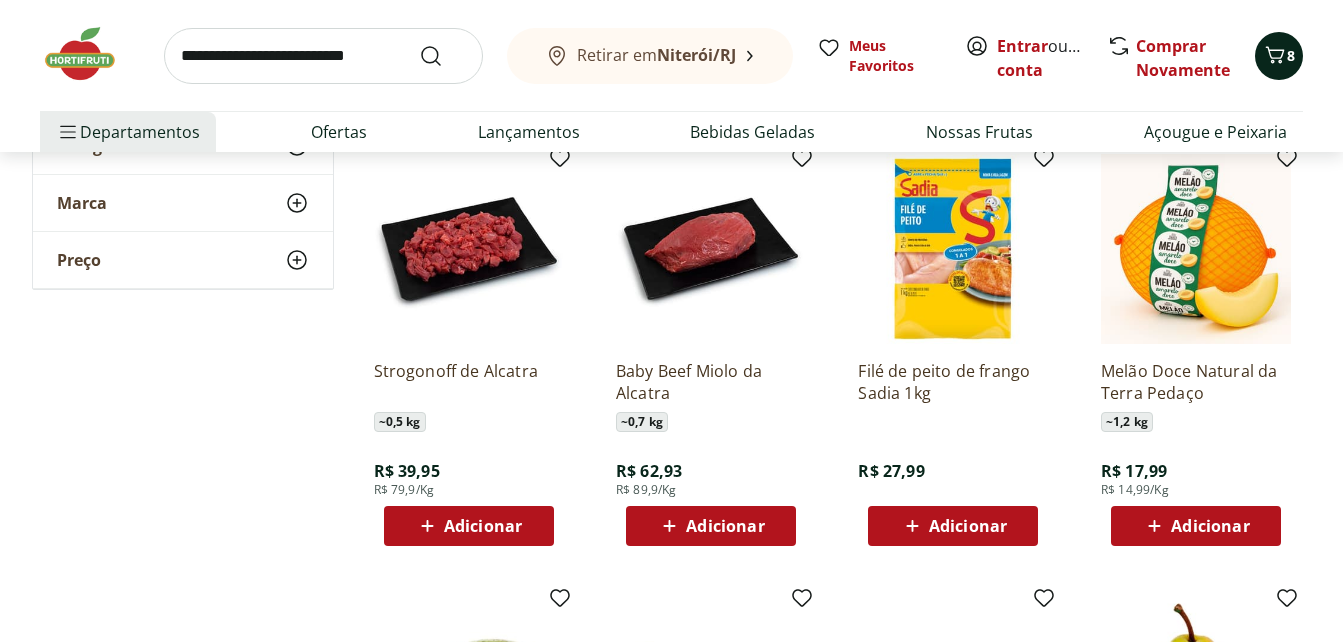 click 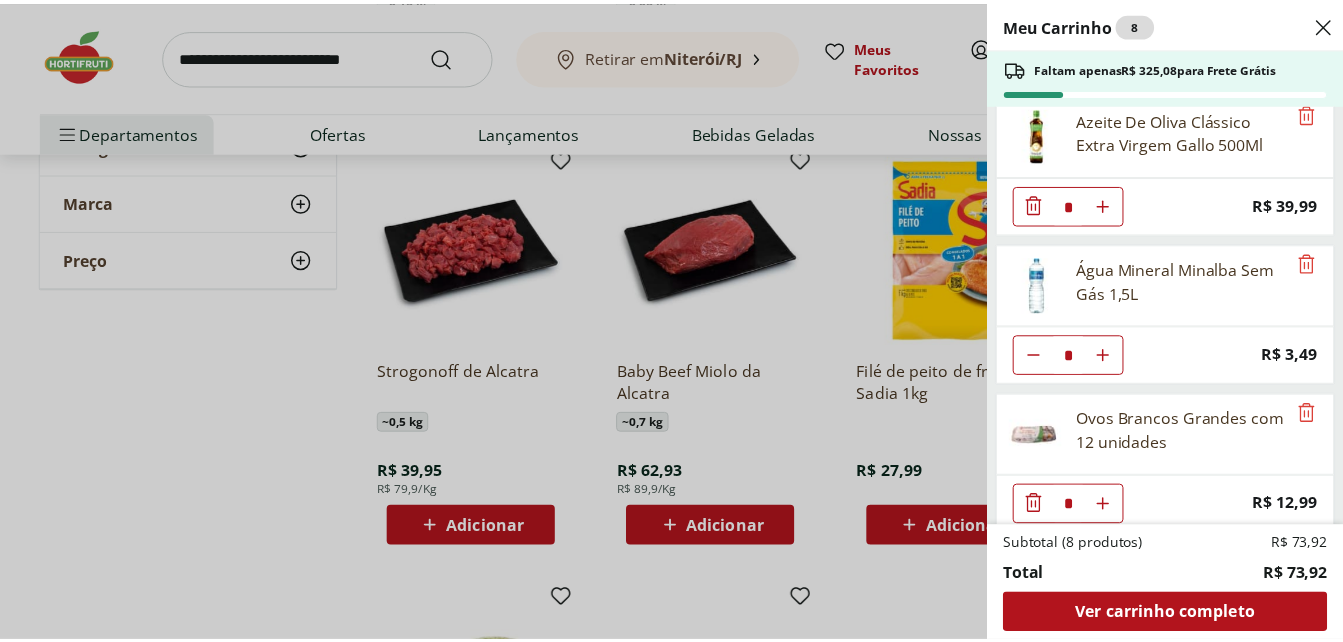 scroll, scrollTop: 36, scrollLeft: 0, axis: vertical 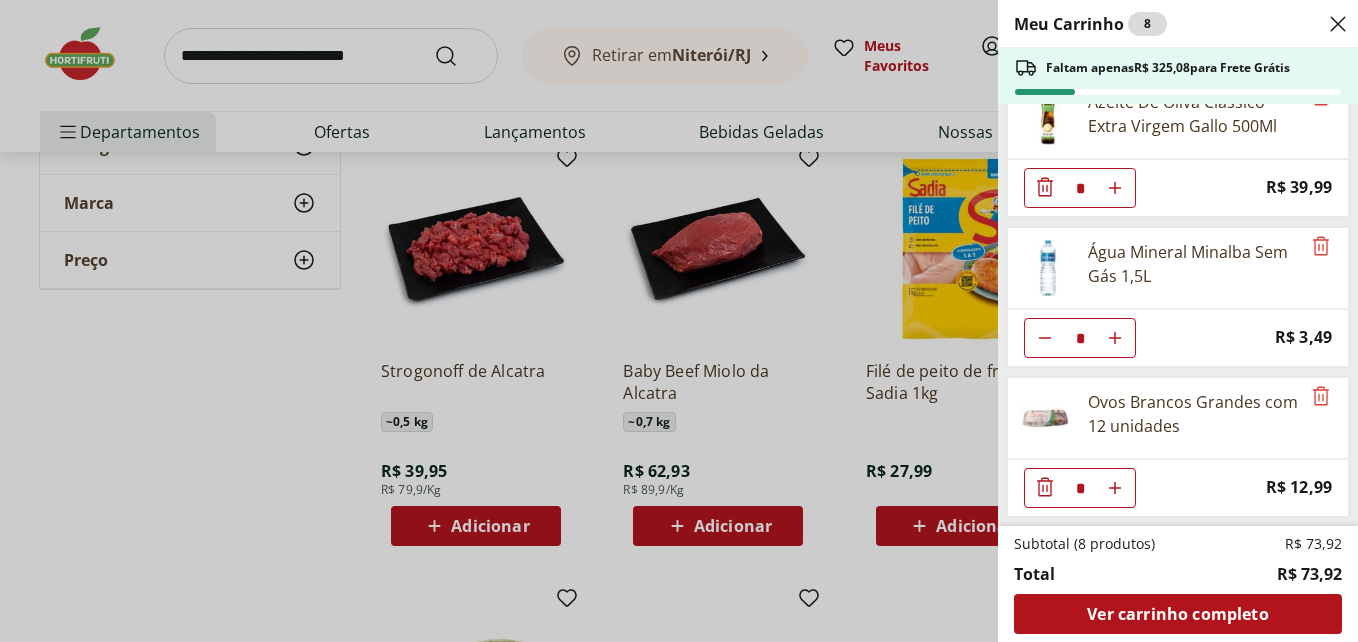 click 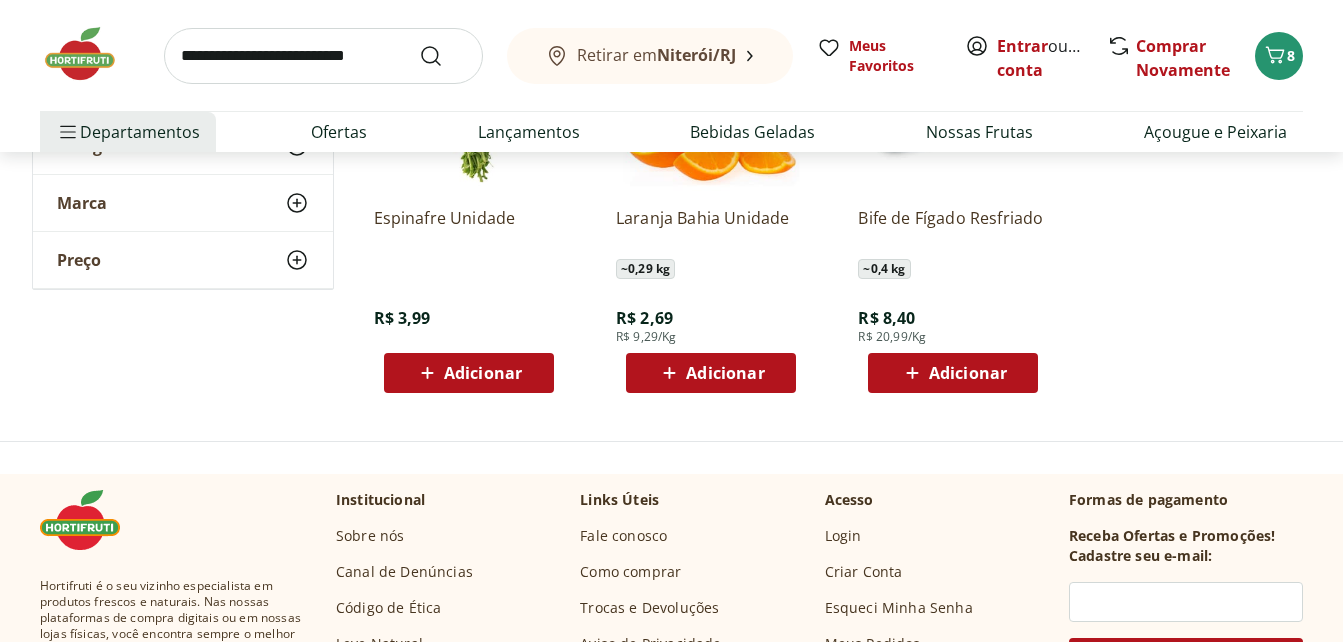 scroll, scrollTop: 6100, scrollLeft: 0, axis: vertical 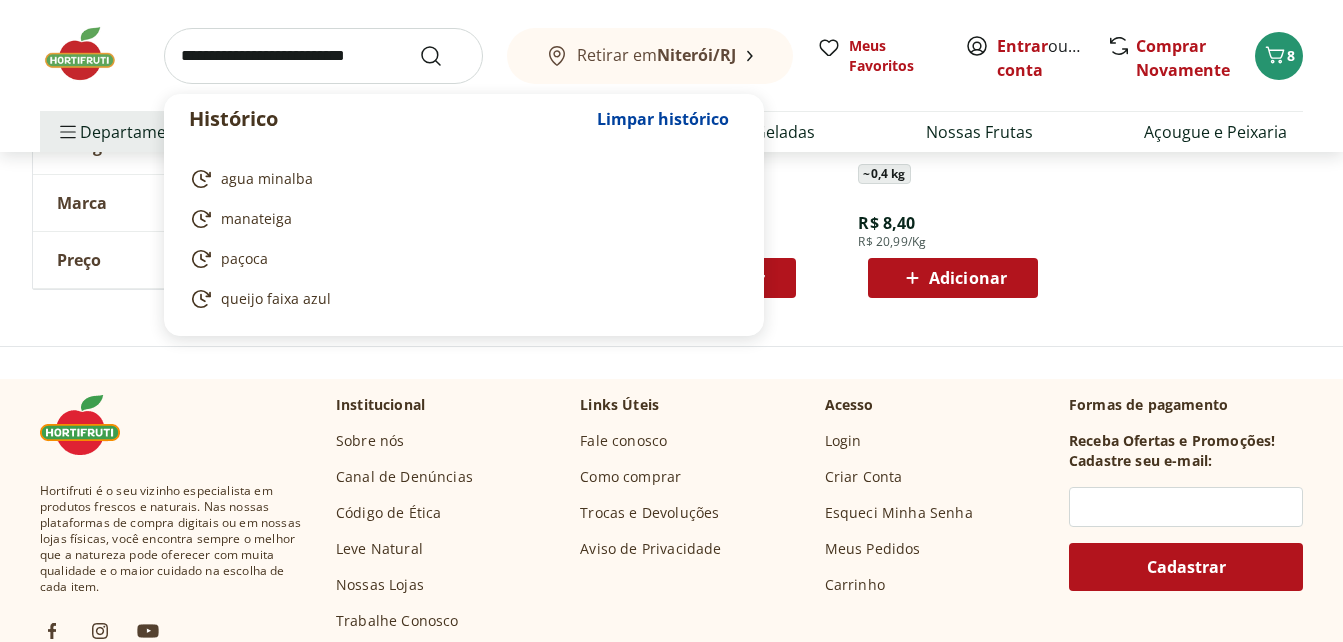 click at bounding box center [323, 56] 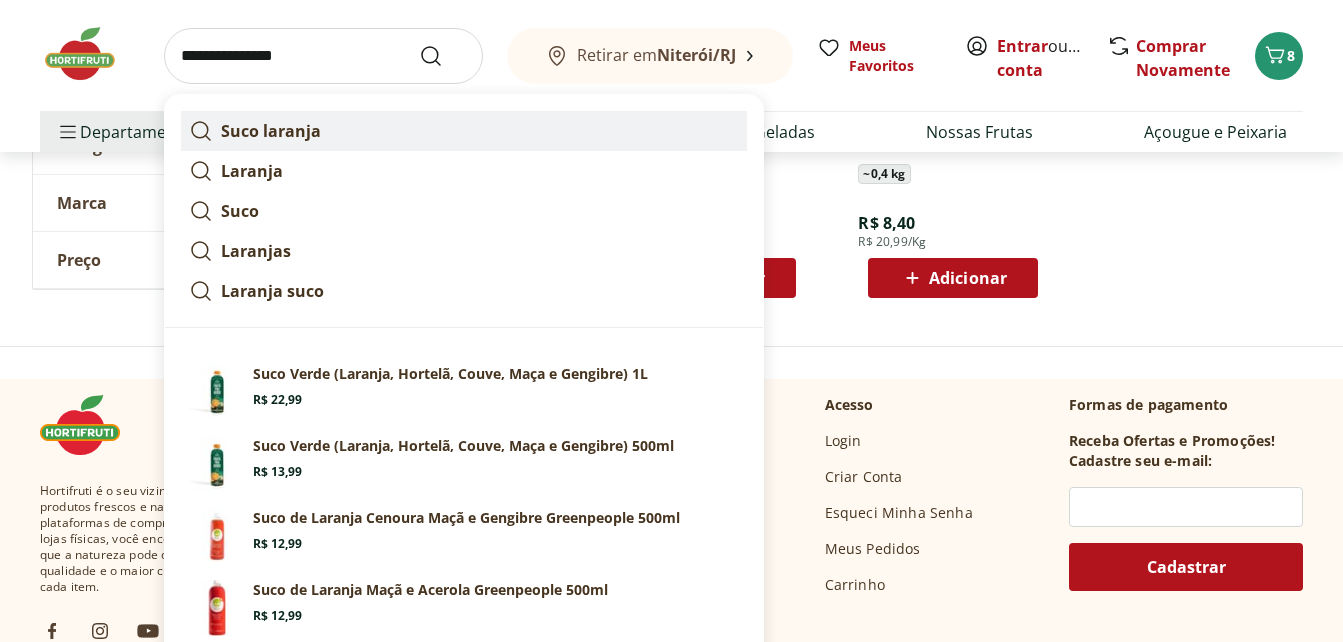 click on "Suco laranja" at bounding box center (271, 131) 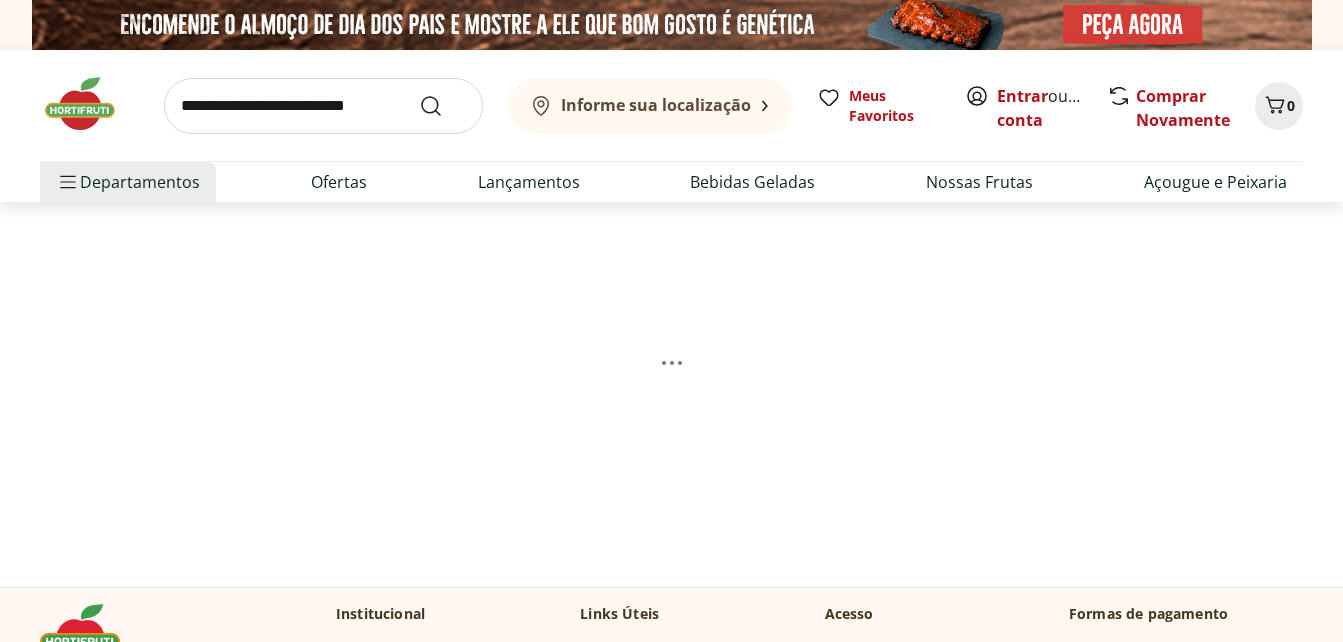 scroll, scrollTop: 0, scrollLeft: 0, axis: both 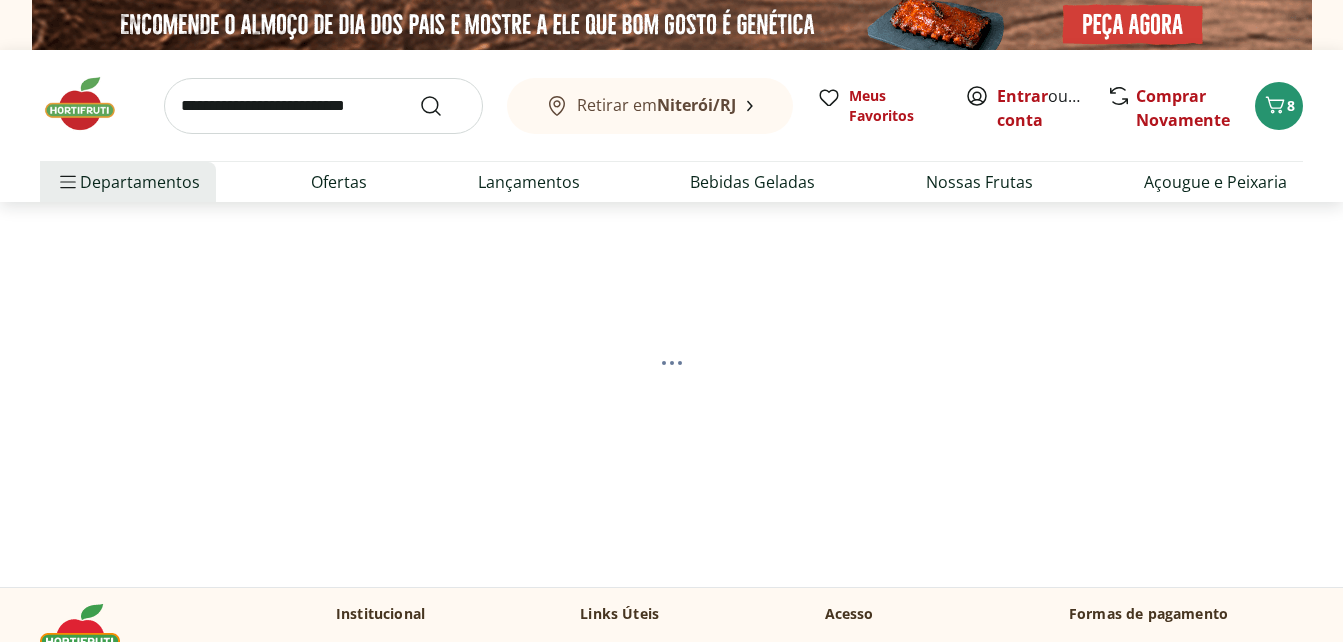 select on "**********" 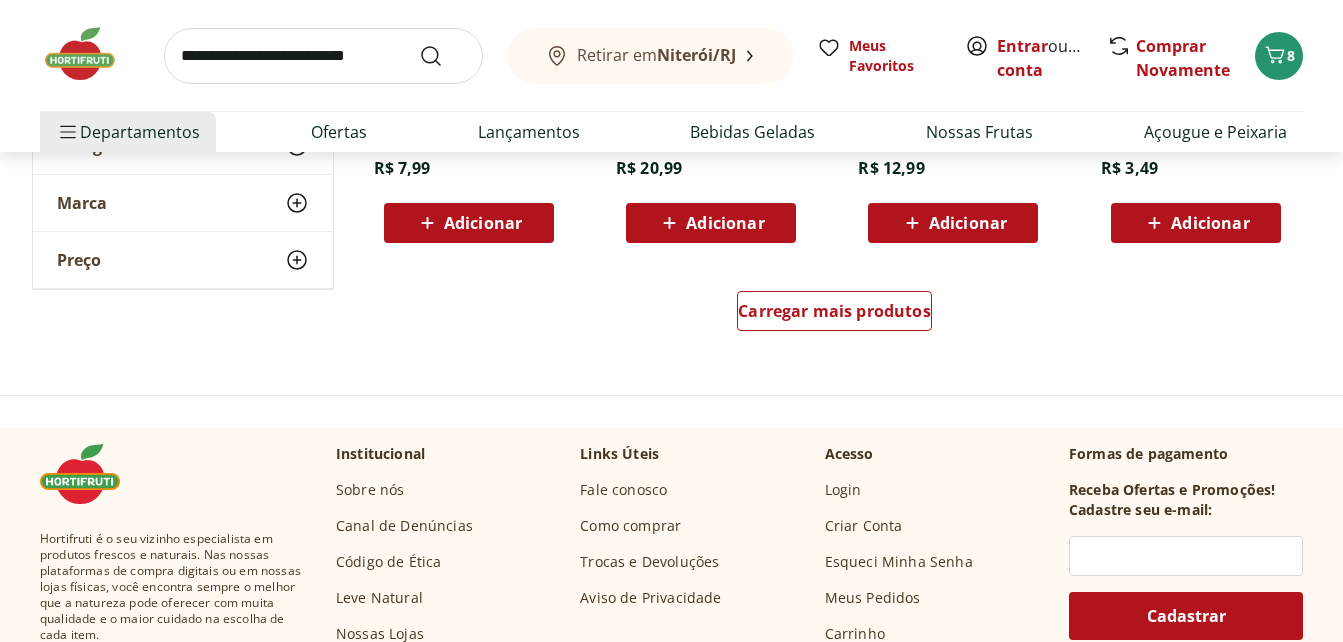 scroll, scrollTop: 1500, scrollLeft: 0, axis: vertical 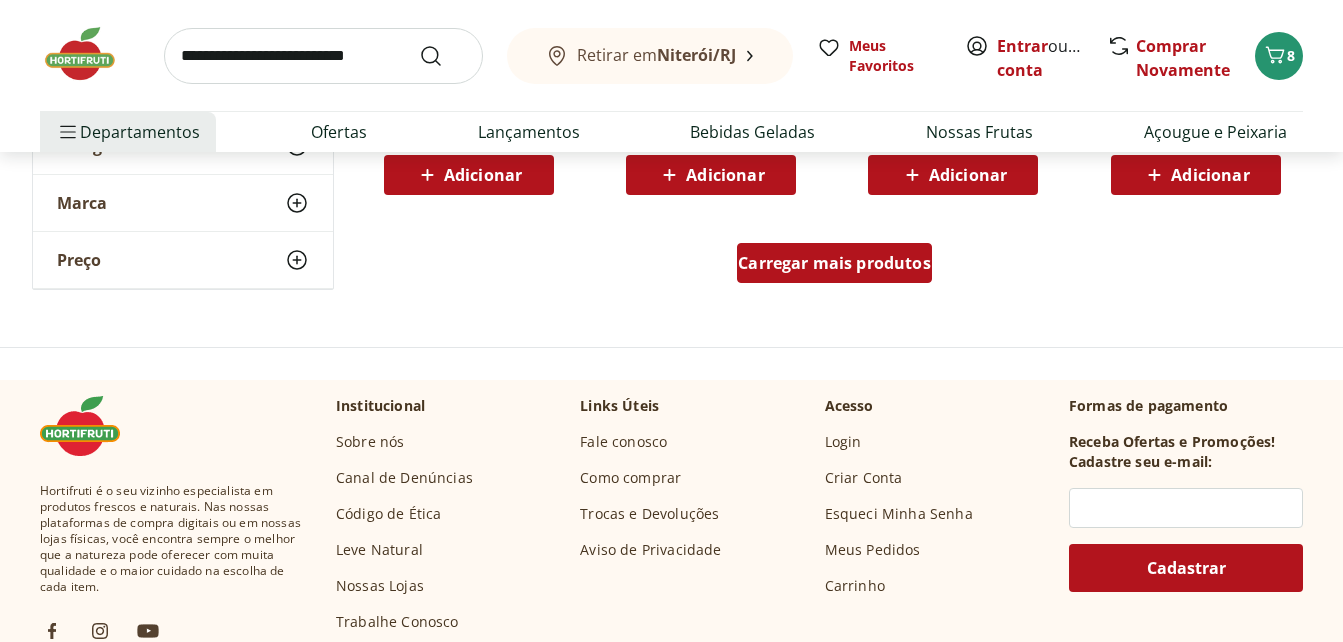 click on "Carregar mais produtos" at bounding box center [834, 263] 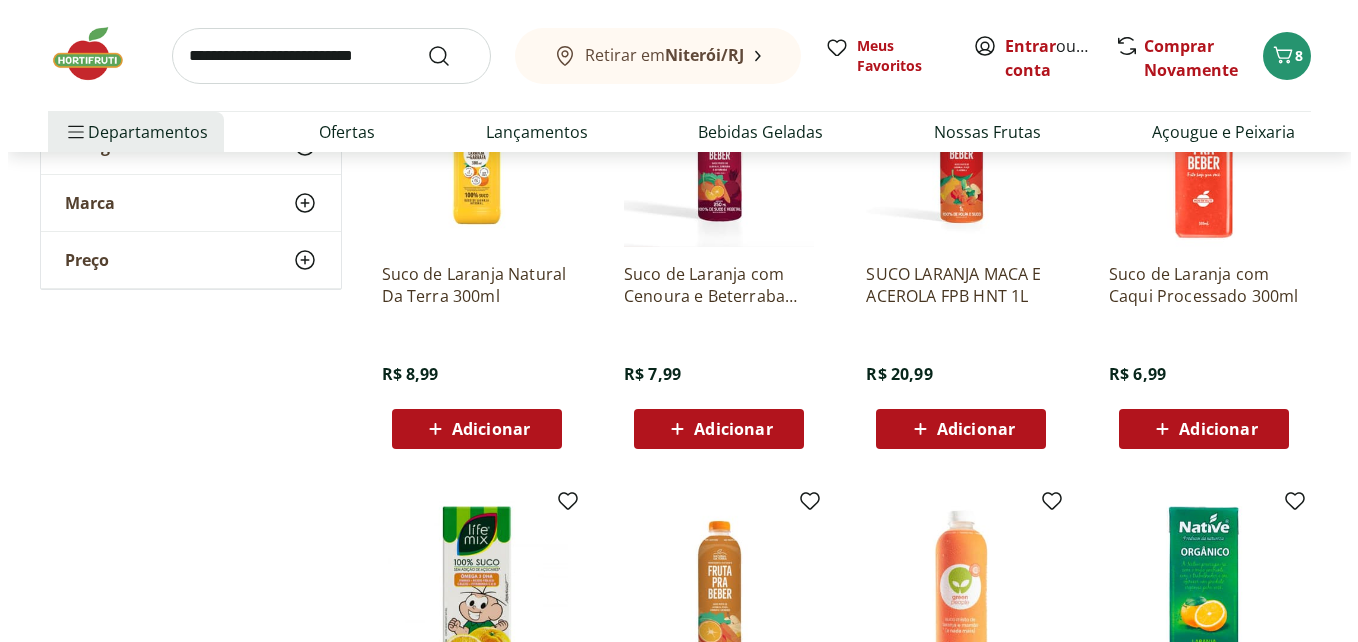 scroll, scrollTop: 2100, scrollLeft: 0, axis: vertical 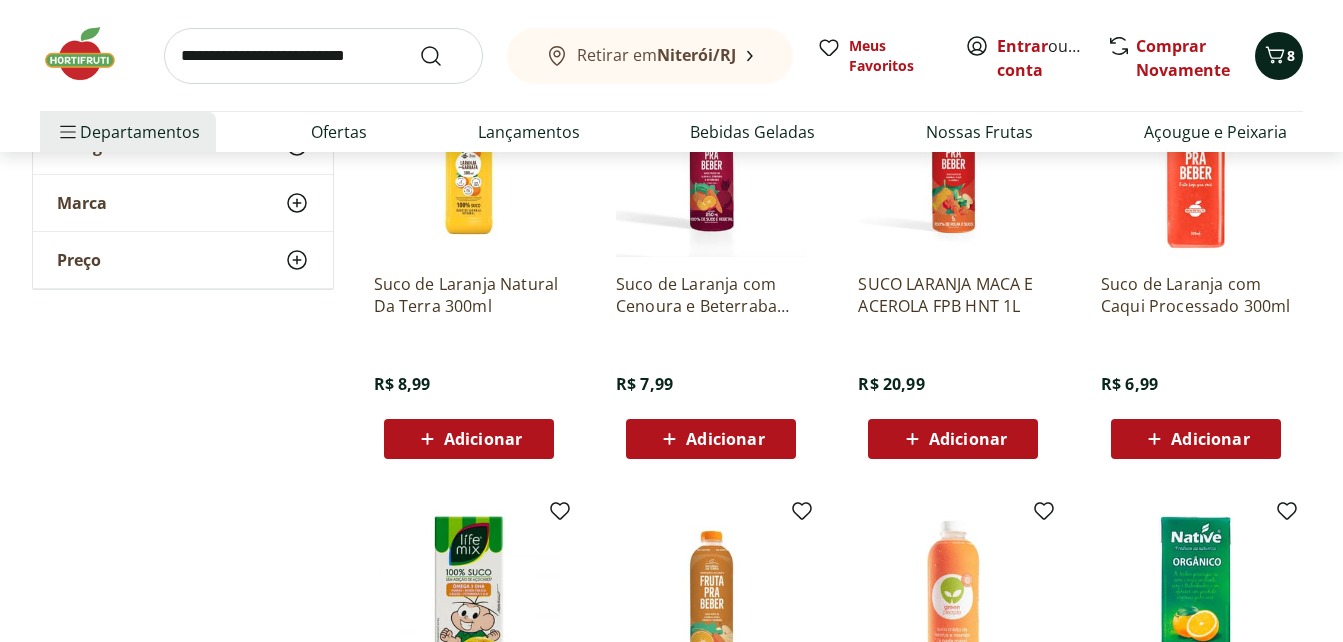 click on "8" at bounding box center [1291, 55] 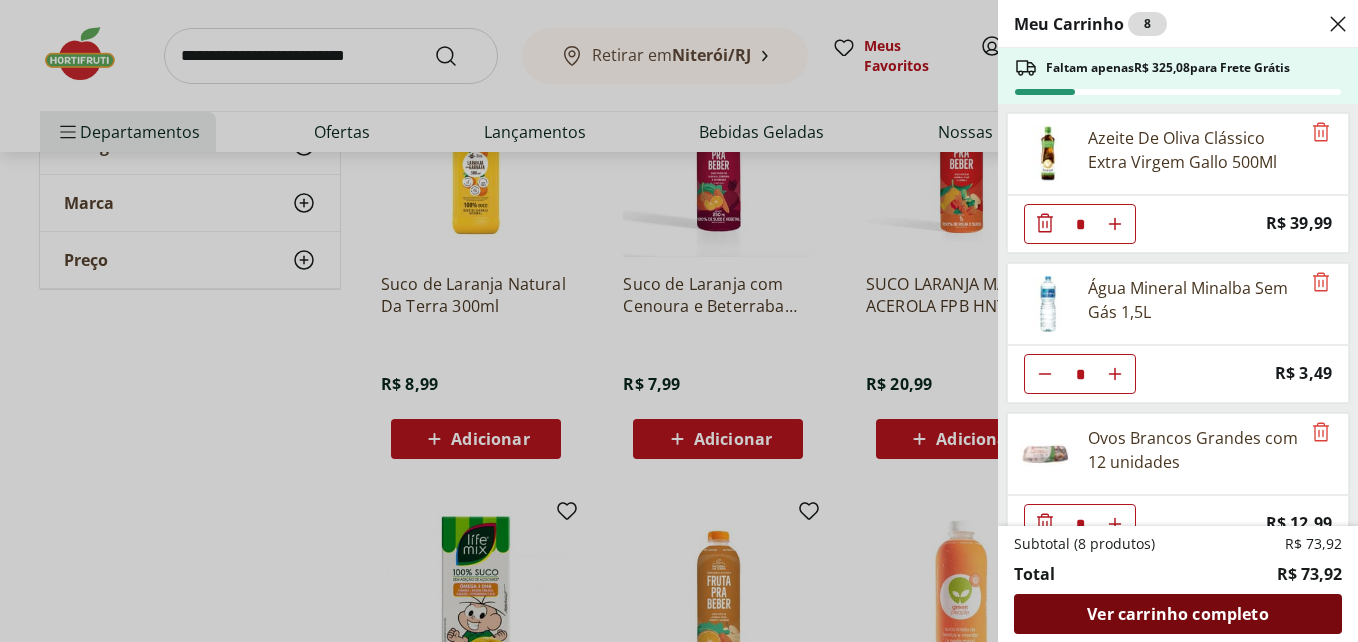 click on "Ver carrinho completo" at bounding box center (1177, 614) 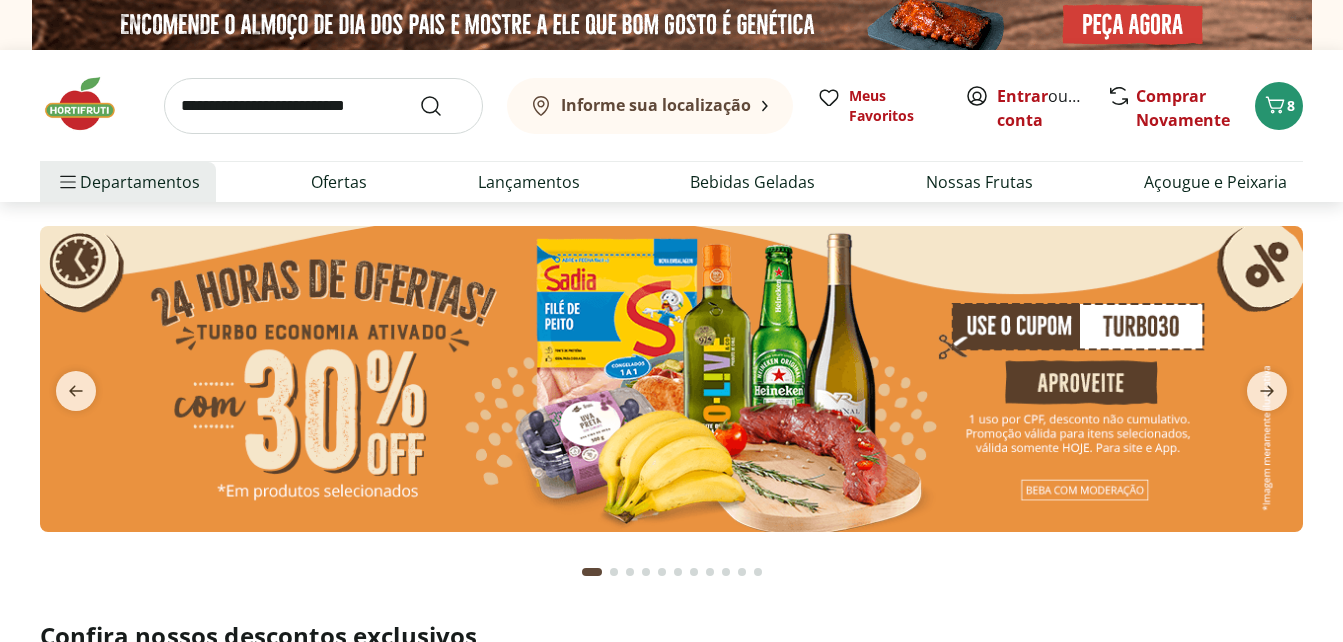 scroll, scrollTop: 0, scrollLeft: 0, axis: both 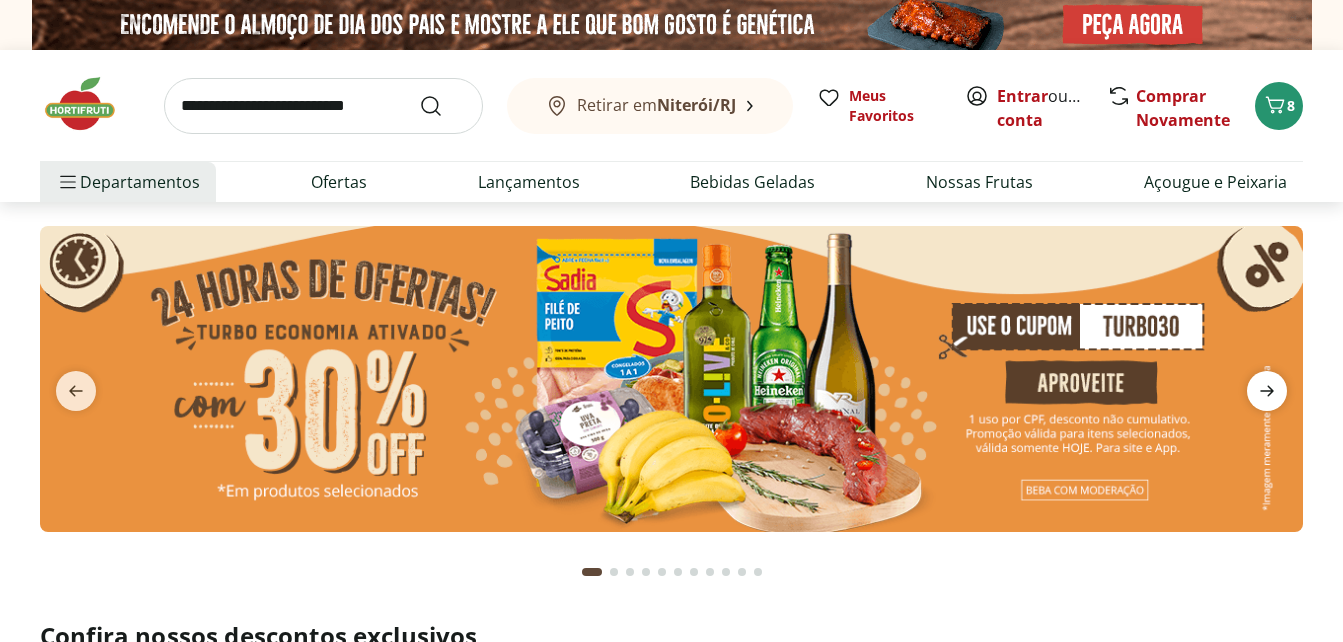 click 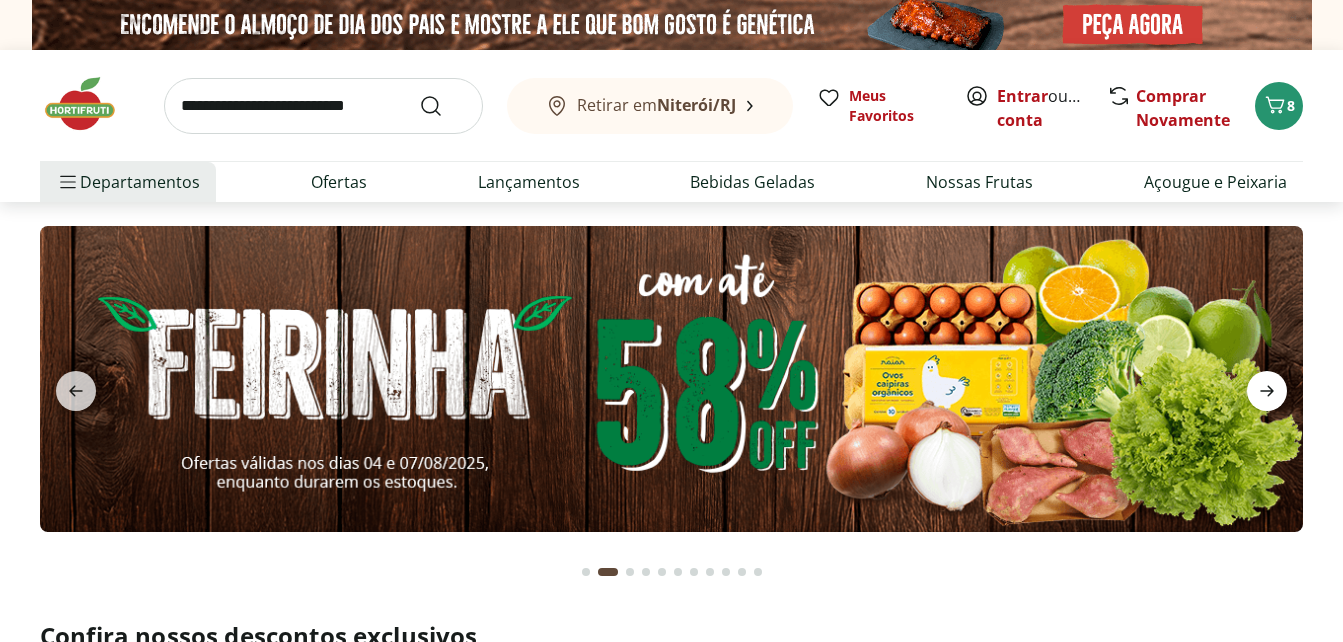 click 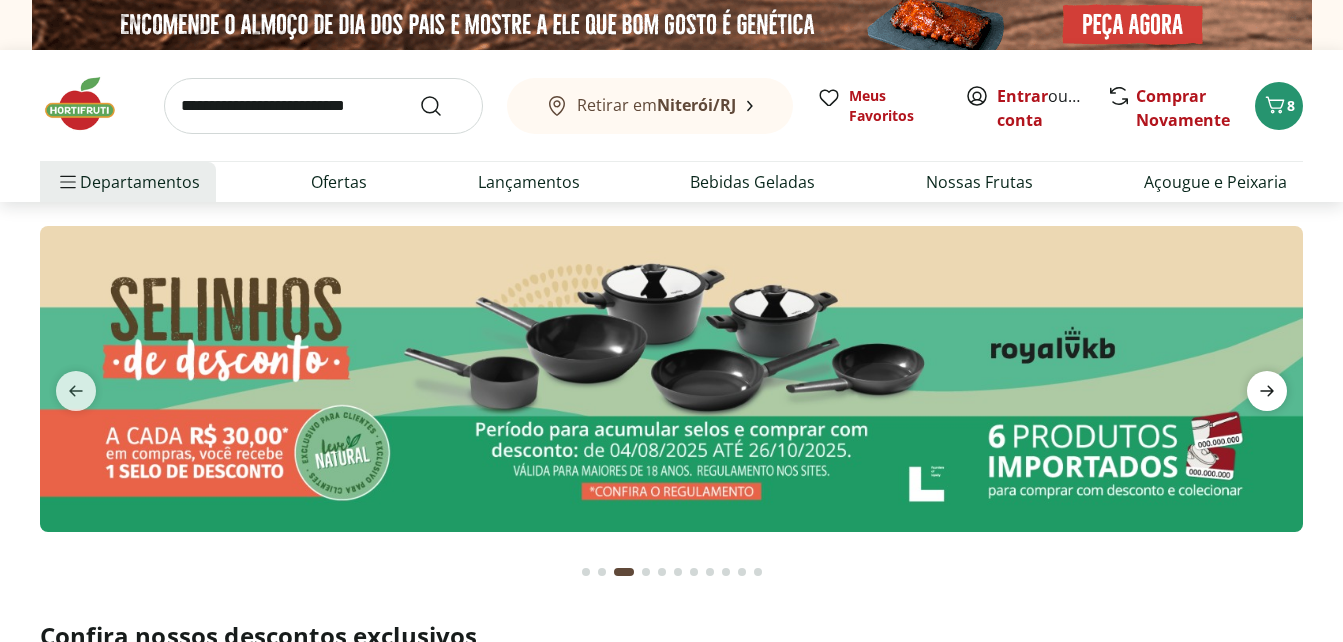 click 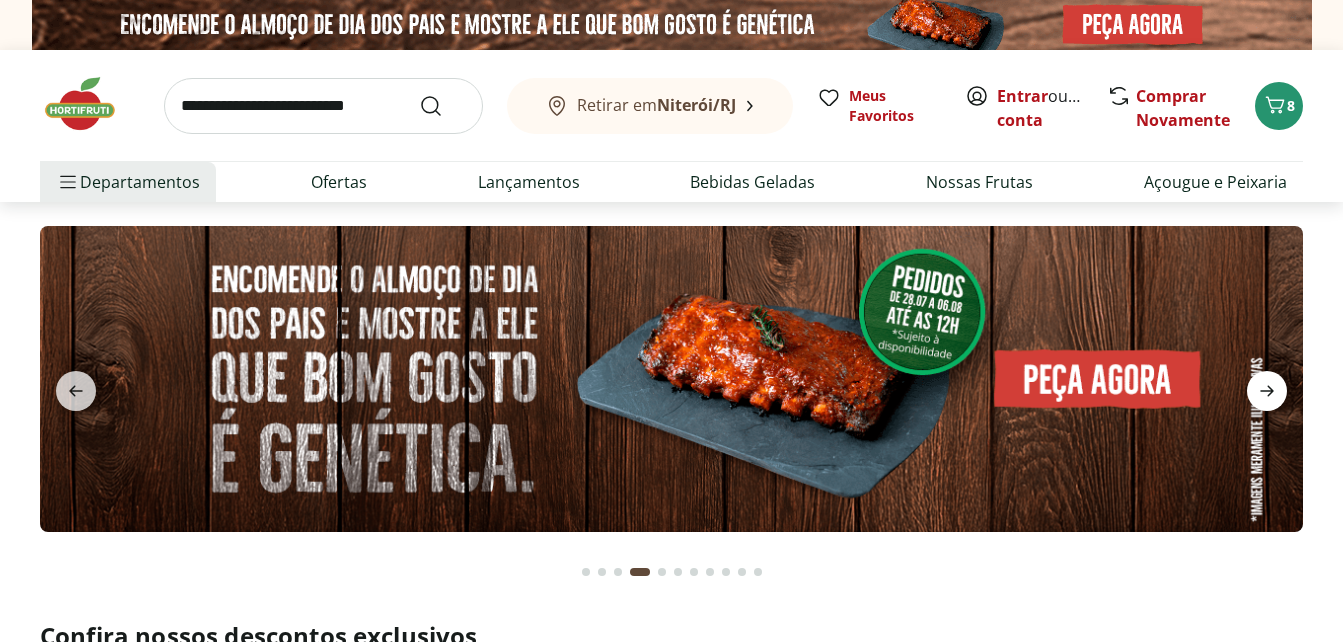 click 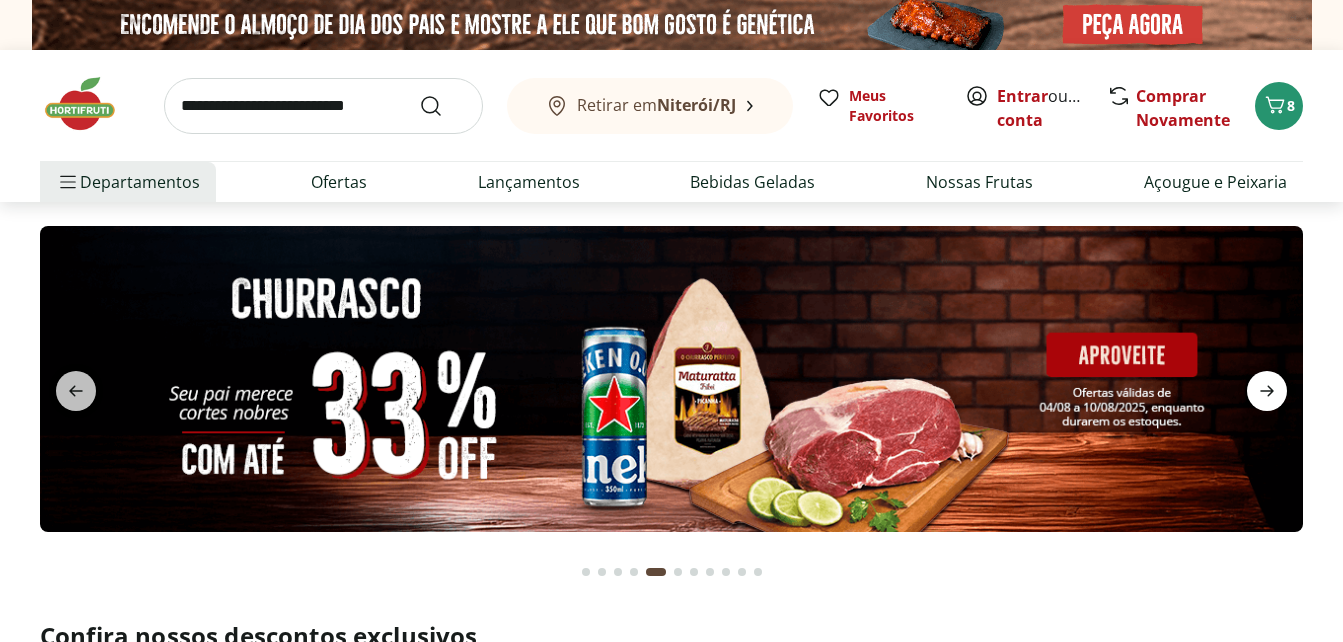 click 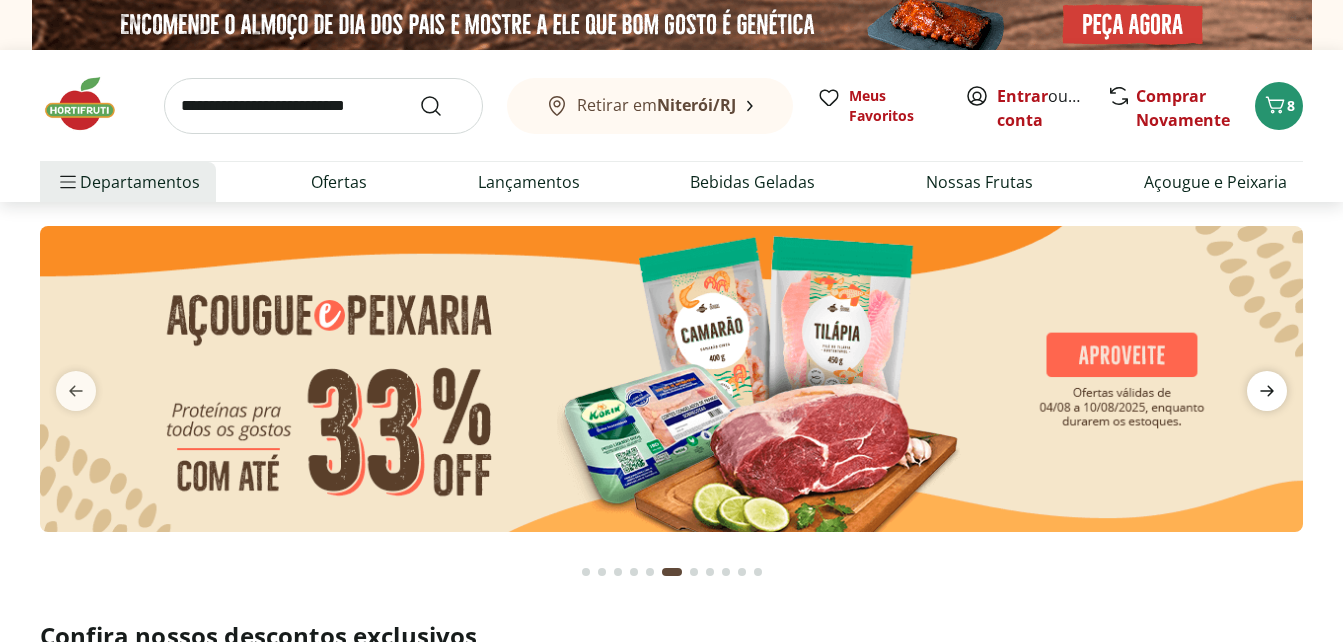 click 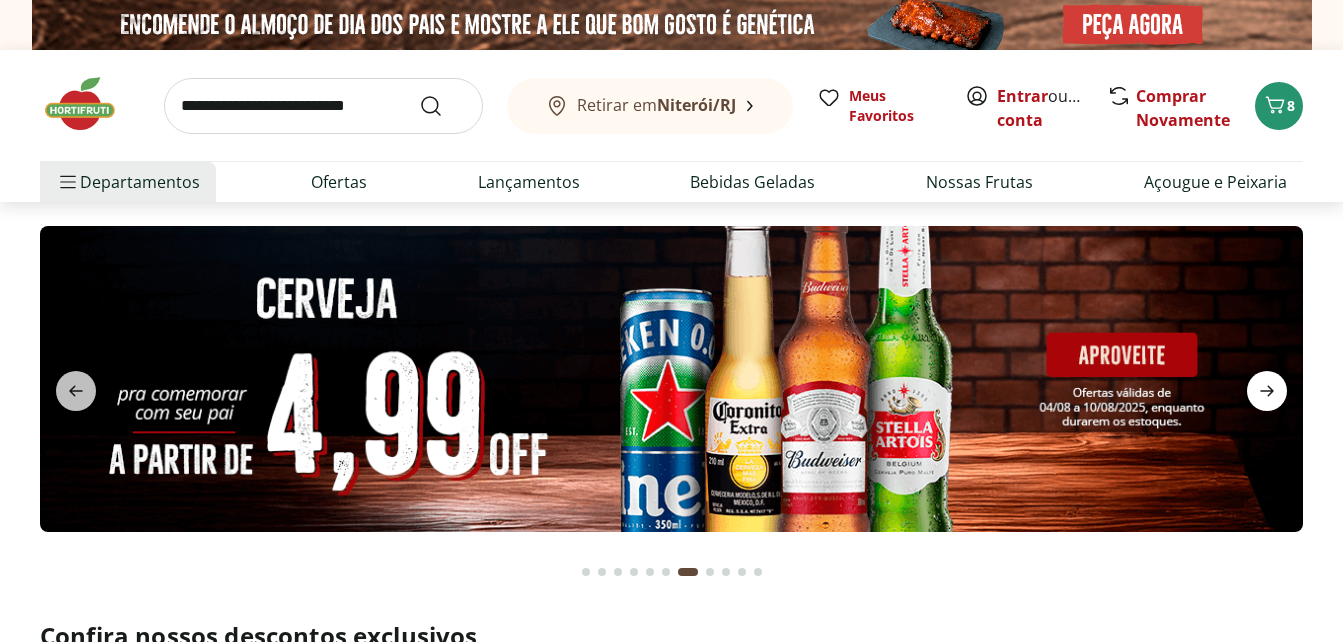 click 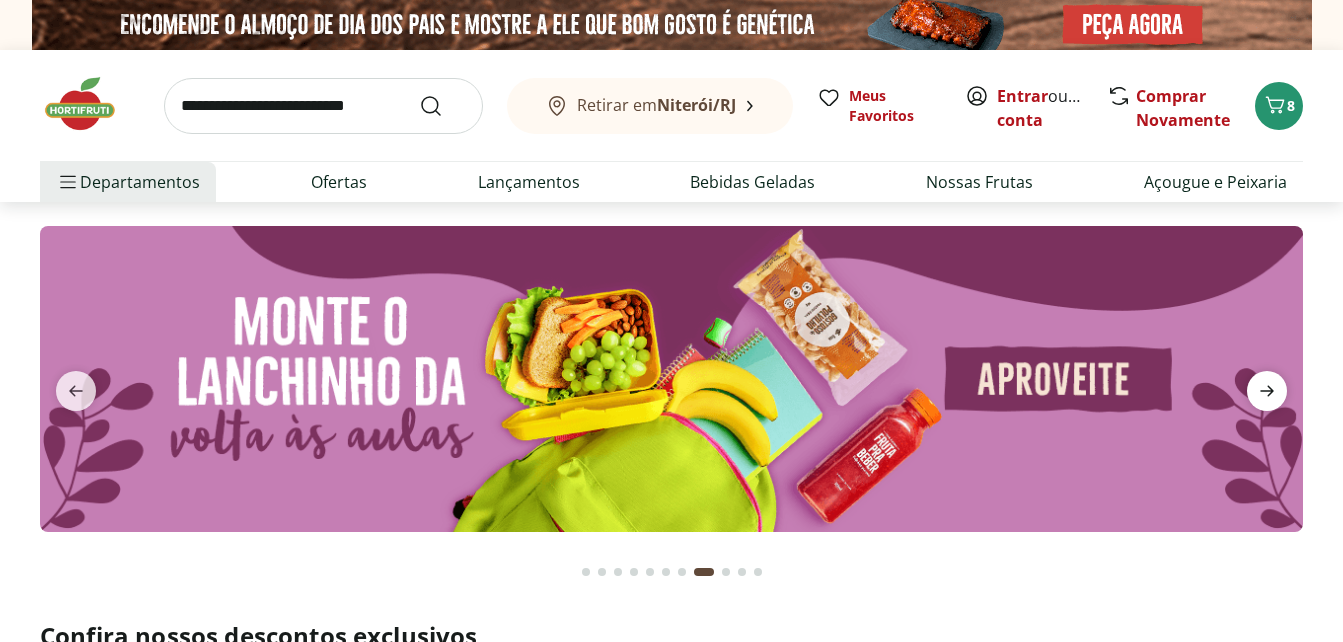 click 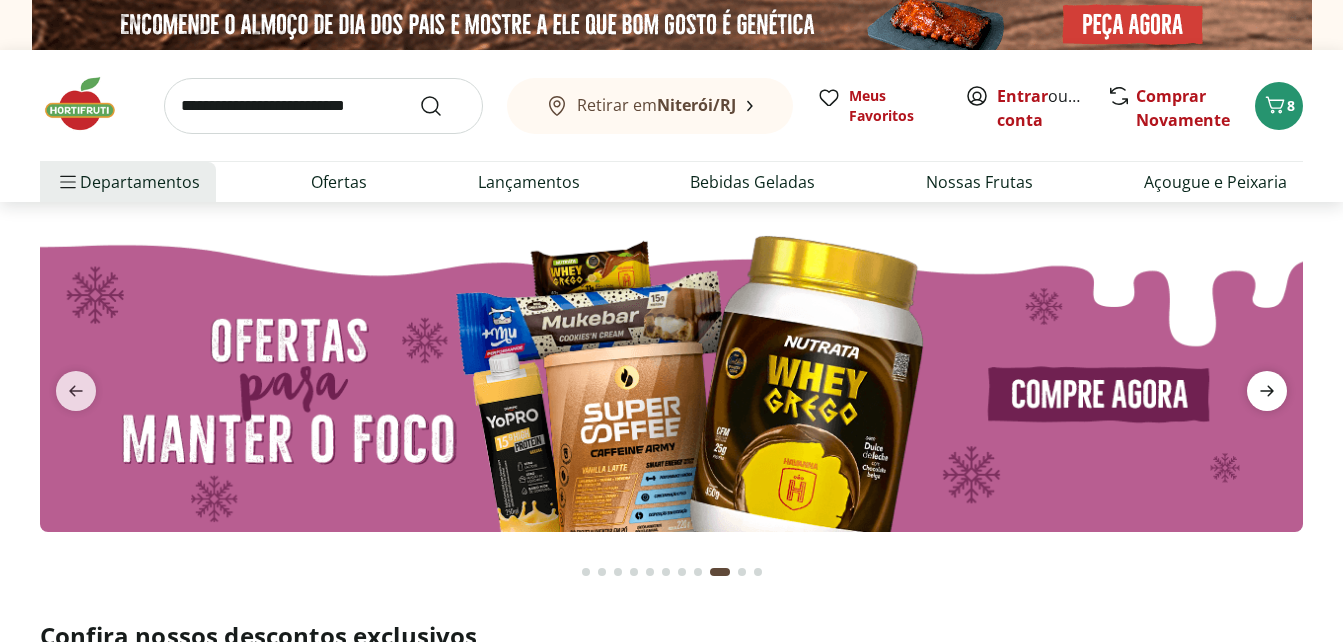 click 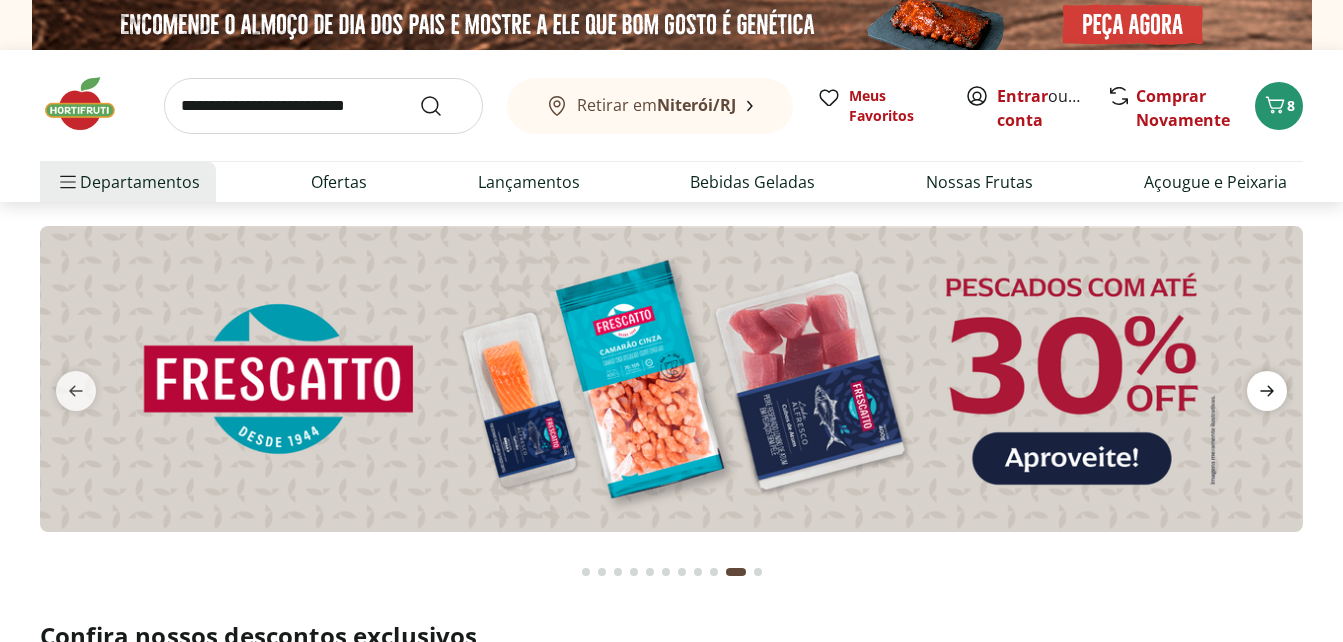 click 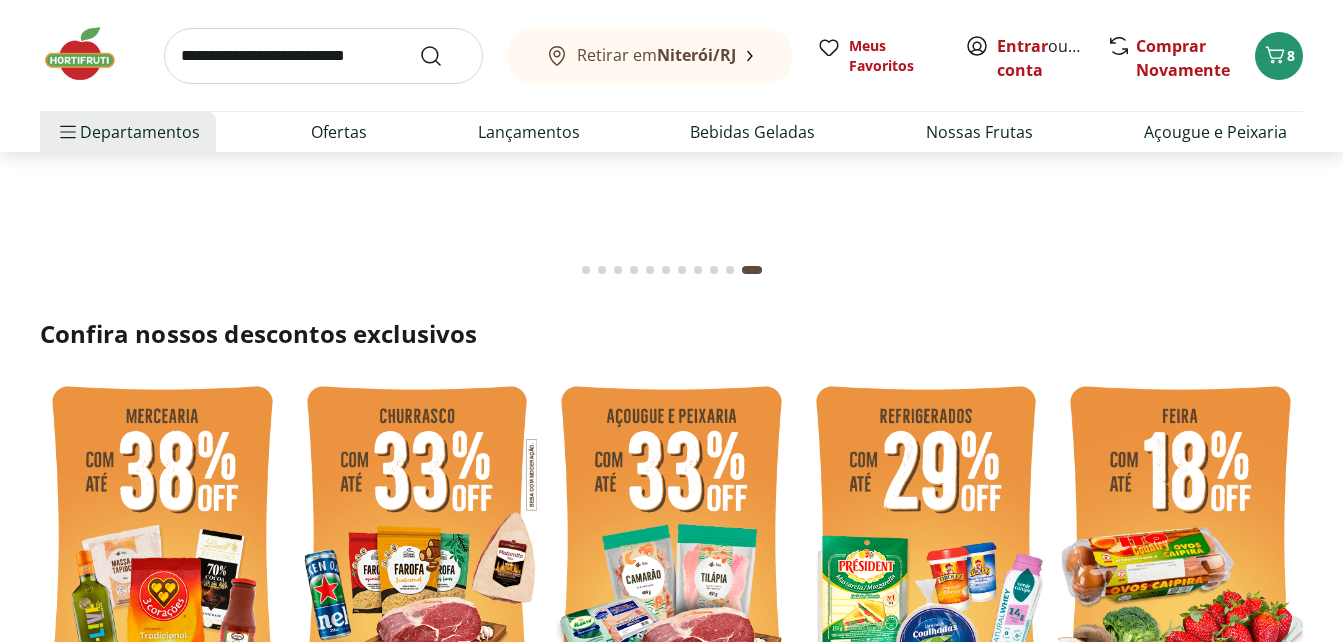 scroll, scrollTop: 300, scrollLeft: 0, axis: vertical 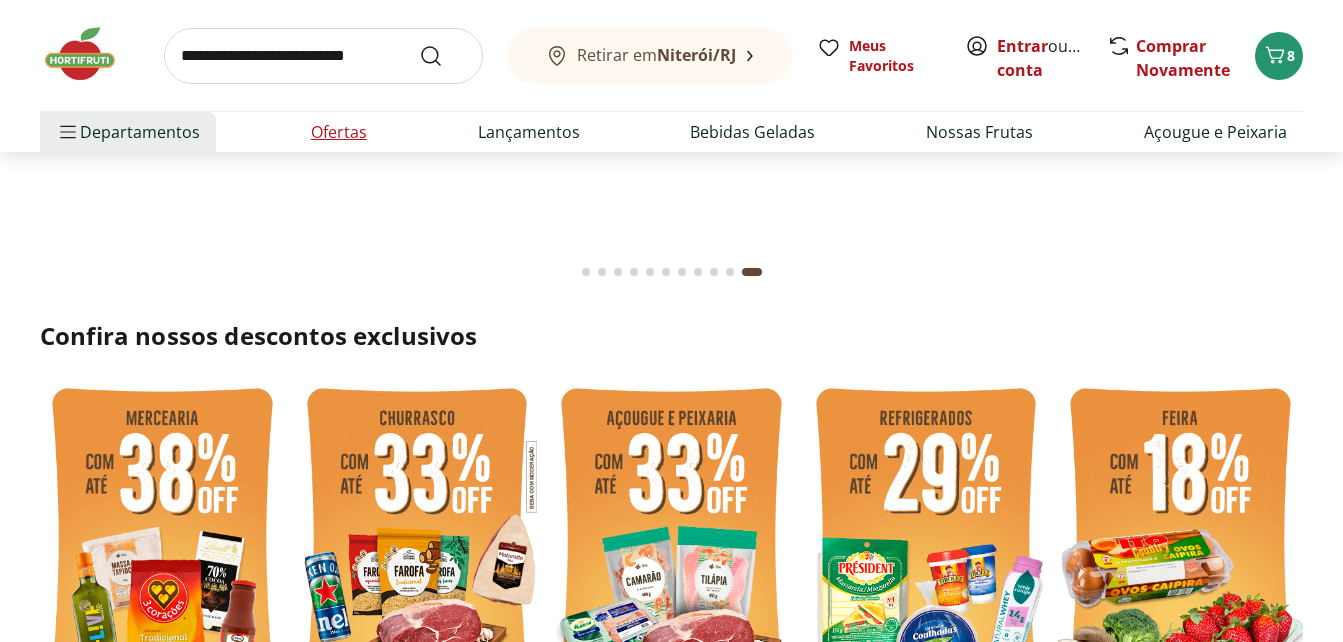 click on "Ofertas" at bounding box center (339, 132) 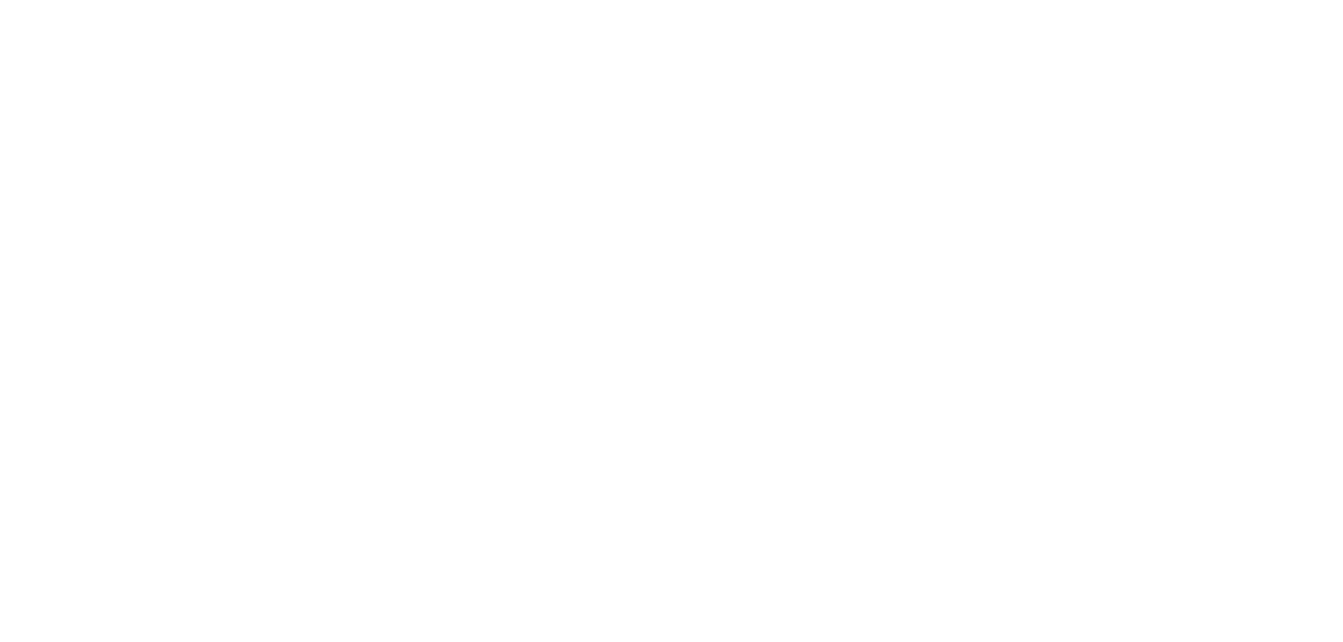 scroll, scrollTop: 0, scrollLeft: 0, axis: both 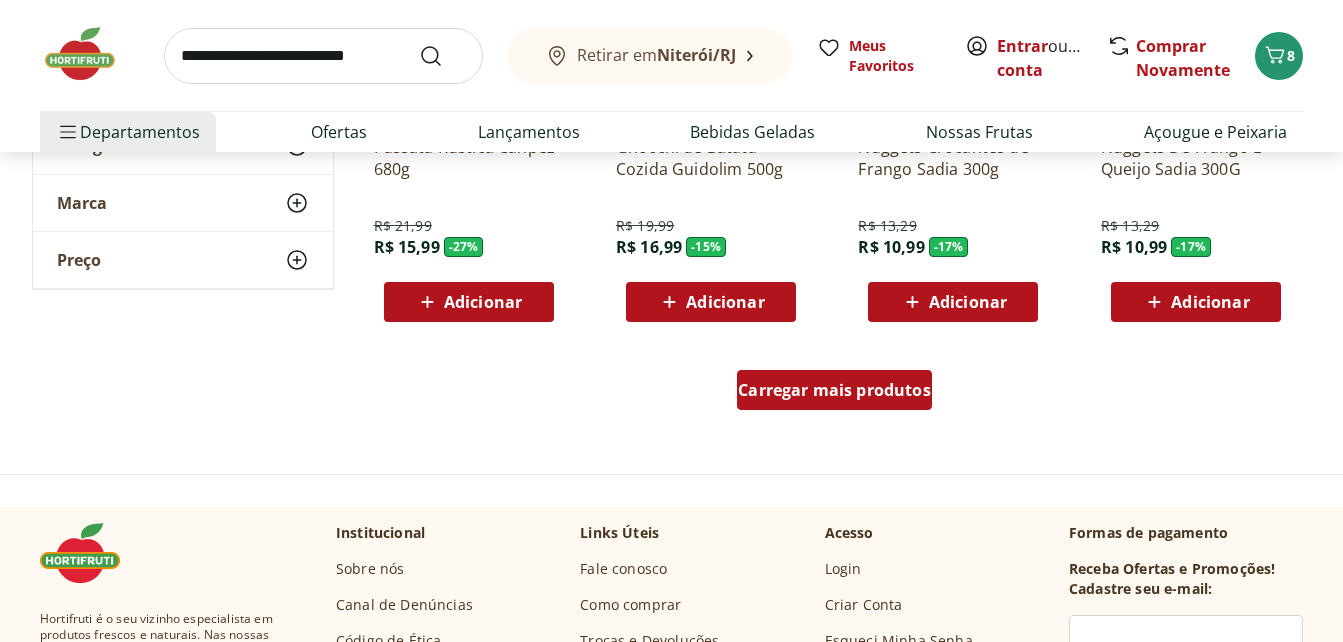 click on "Carregar mais produtos" at bounding box center [834, 390] 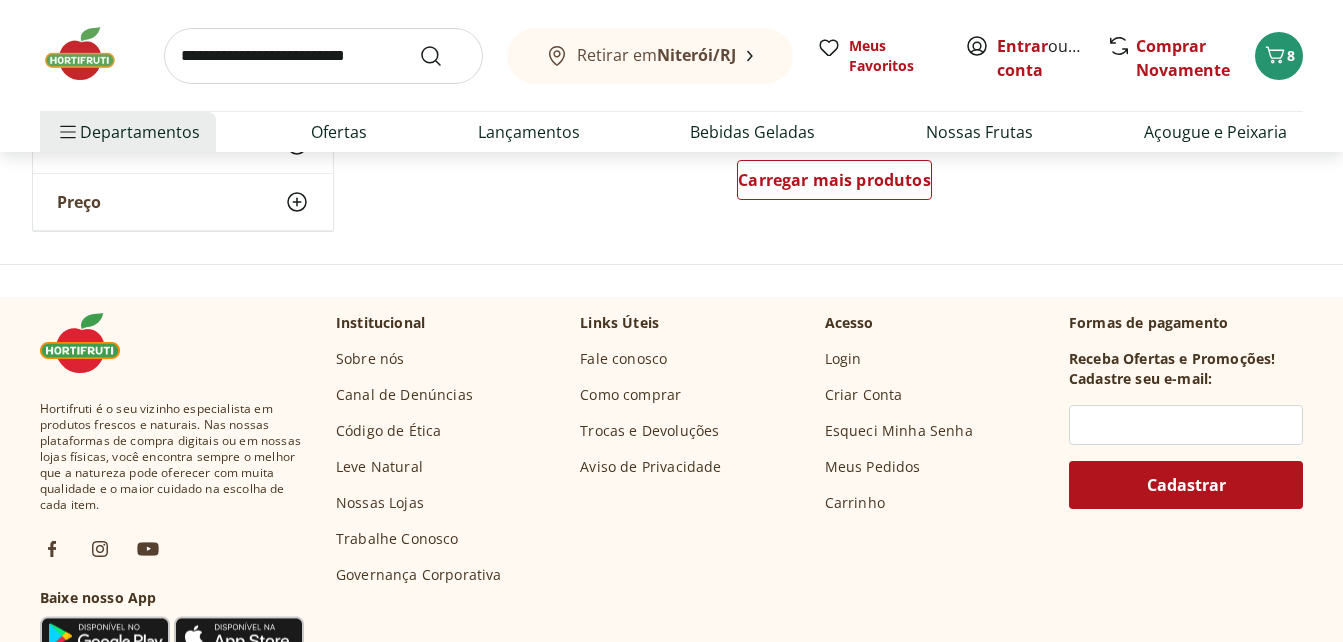 scroll, scrollTop: 2700, scrollLeft: 0, axis: vertical 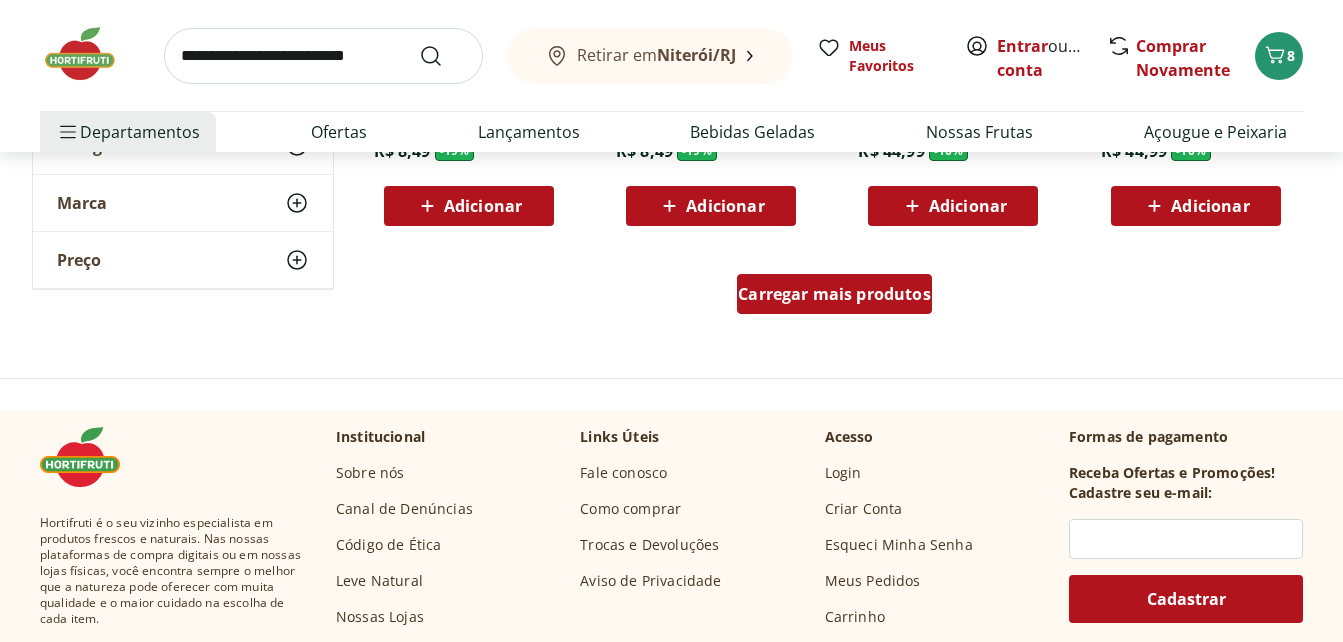 click on "Carregar mais produtos" at bounding box center (834, 294) 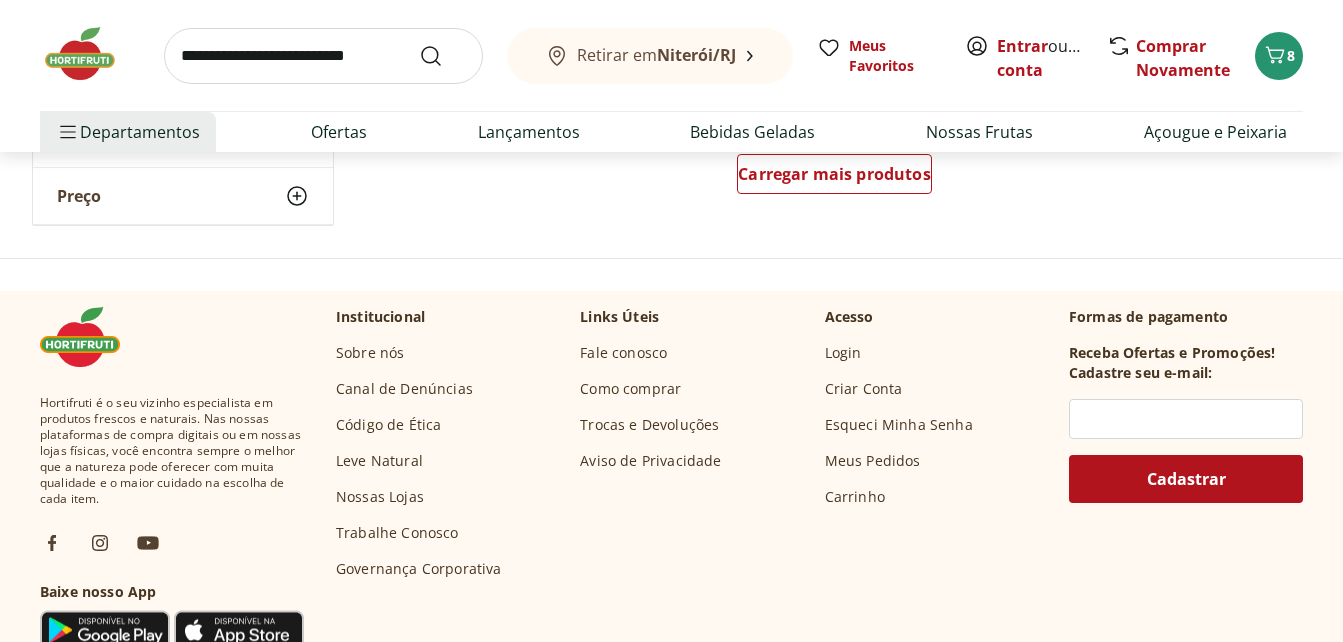 scroll, scrollTop: 4000, scrollLeft: 0, axis: vertical 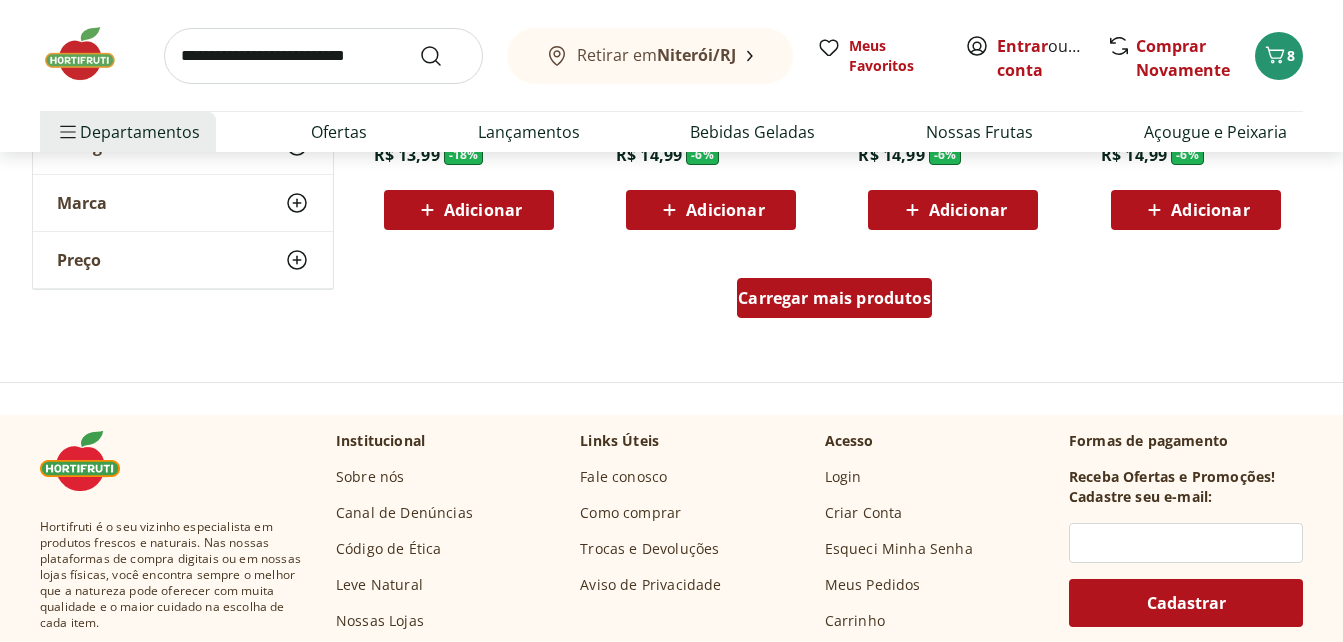 click on "Carregar mais produtos" at bounding box center [834, 298] 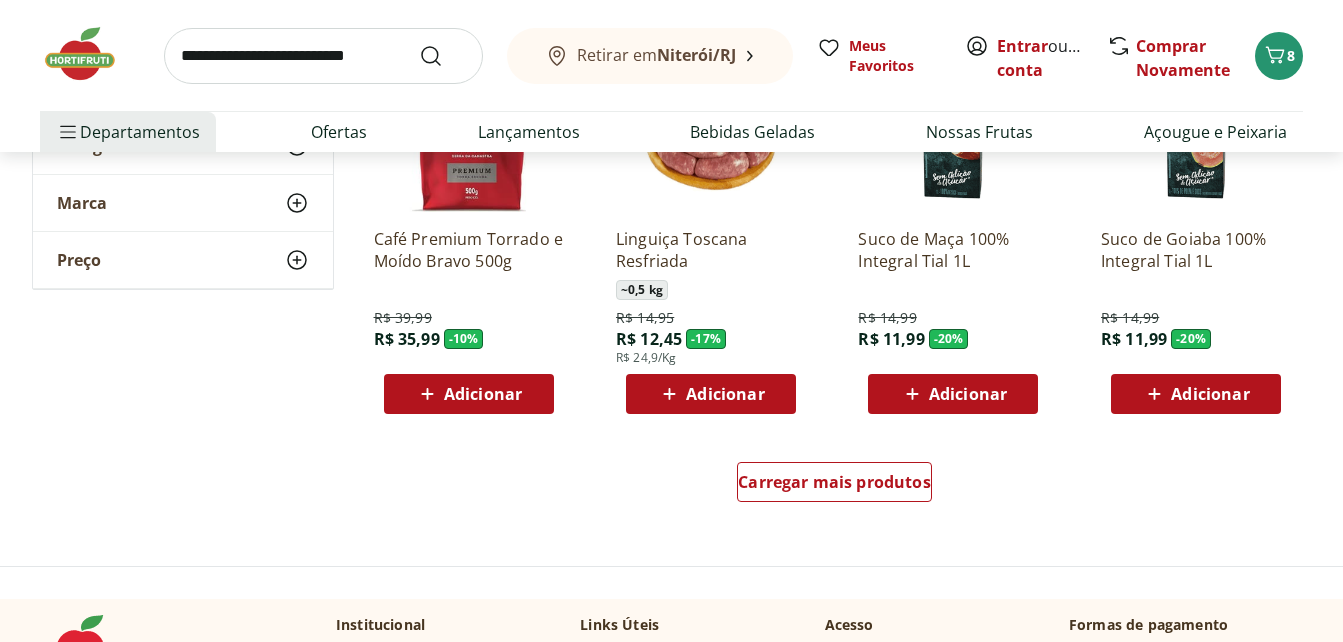 scroll, scrollTop: 5300, scrollLeft: 0, axis: vertical 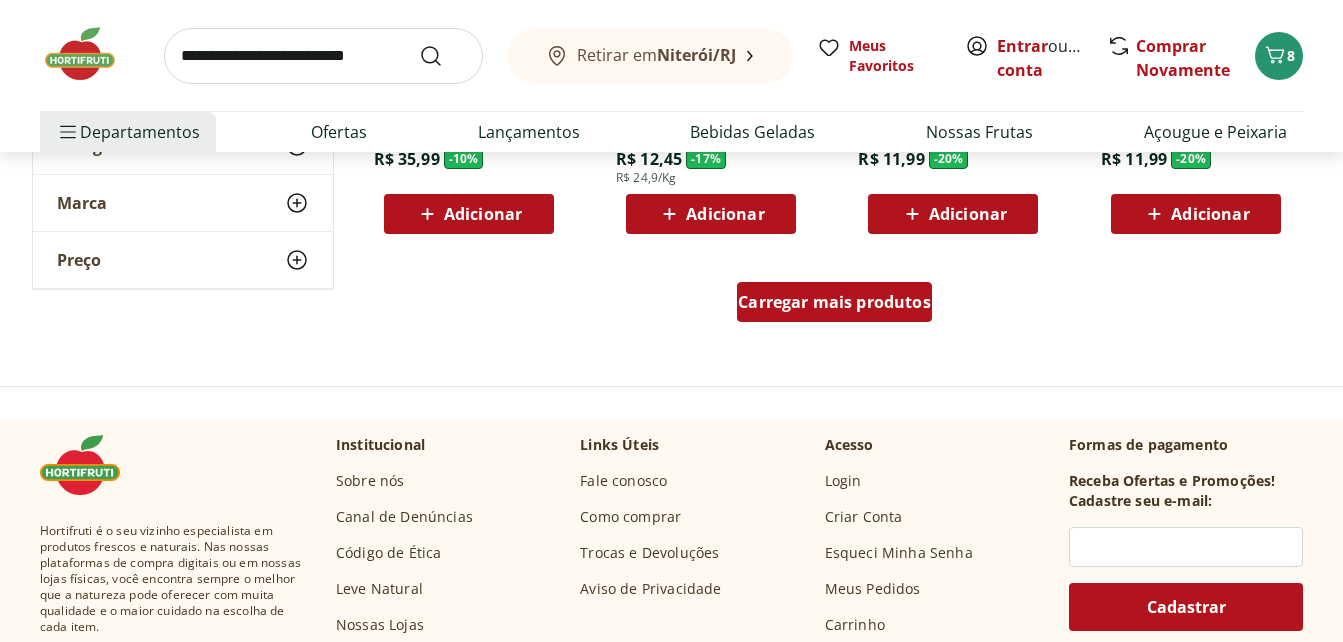 click on "Carregar mais produtos" at bounding box center (834, 302) 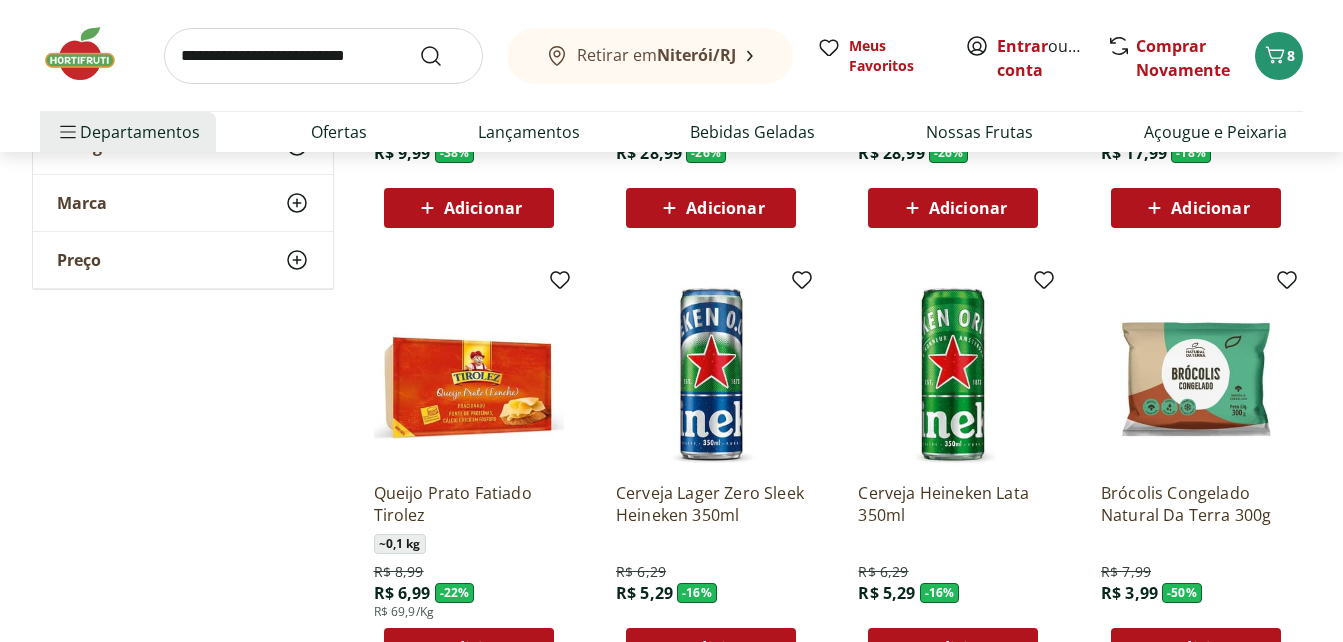scroll, scrollTop: 6400, scrollLeft: 0, axis: vertical 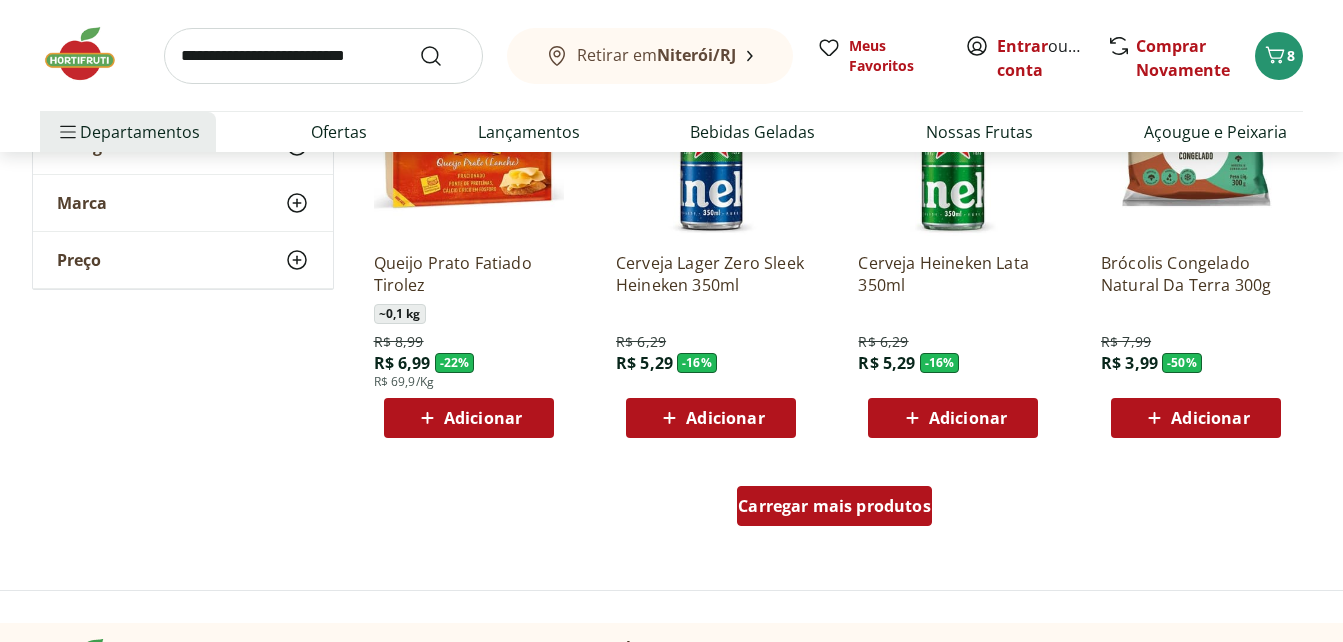click on "Carregar mais produtos" at bounding box center [834, 506] 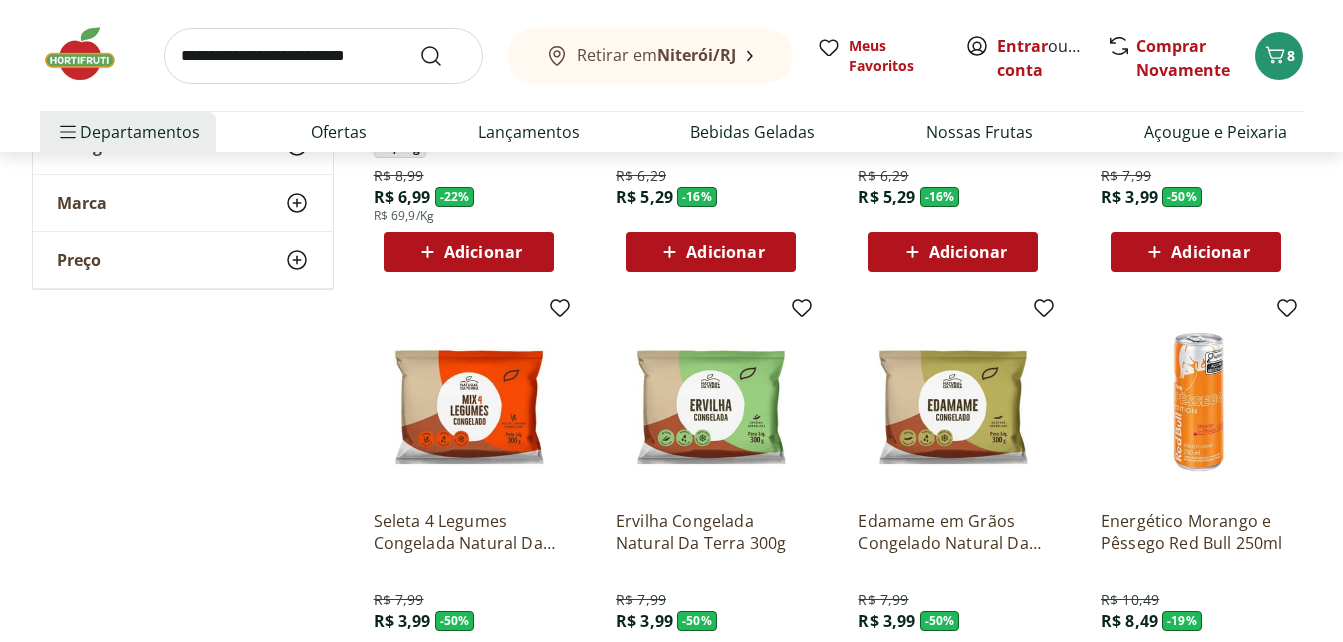 scroll, scrollTop: 6700, scrollLeft: 0, axis: vertical 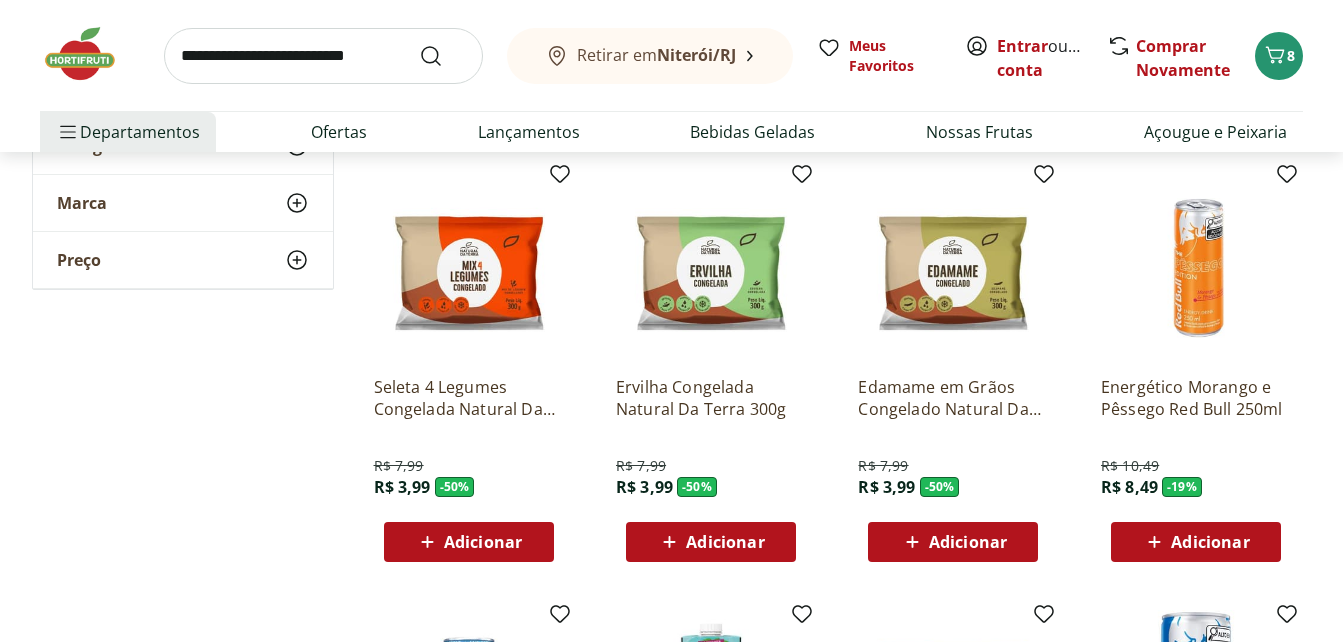 click at bounding box center [323, 56] 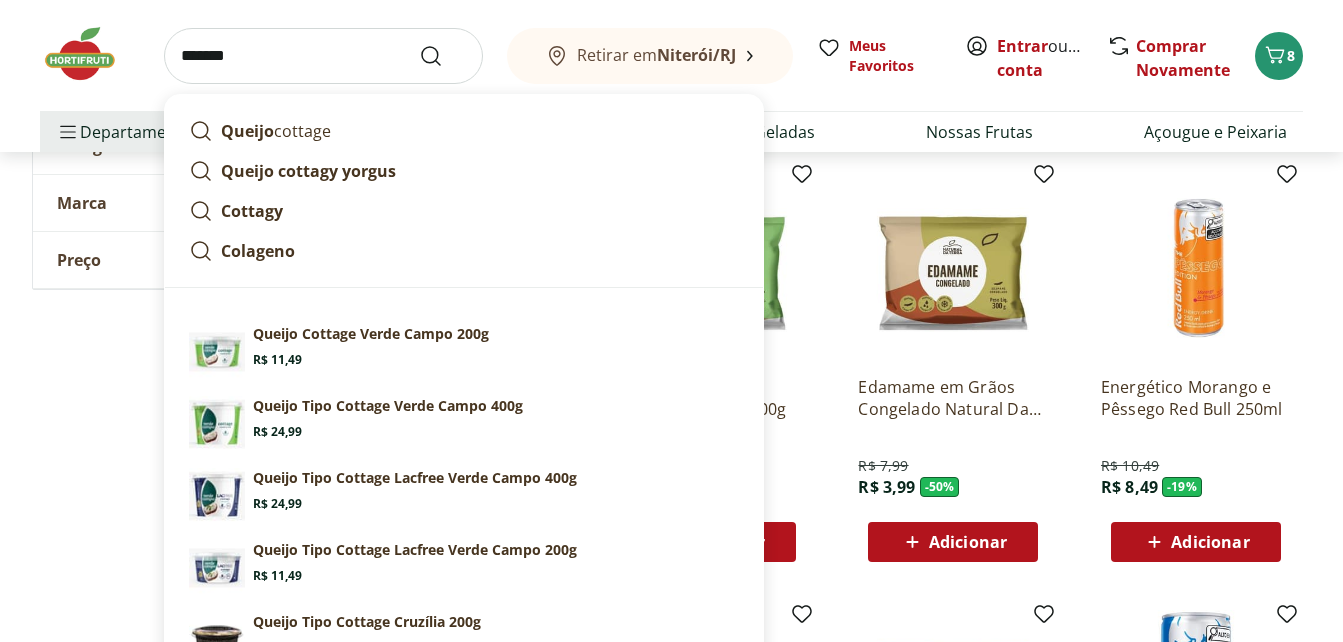 type on "*******" 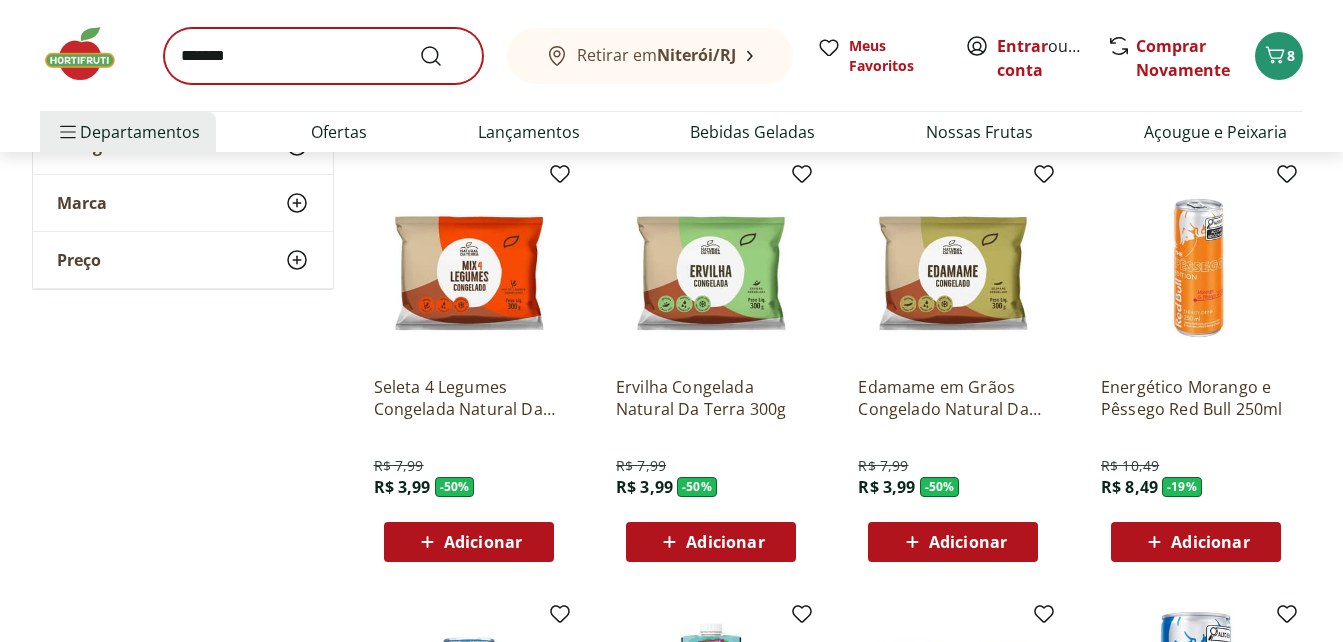 scroll, scrollTop: 0, scrollLeft: 0, axis: both 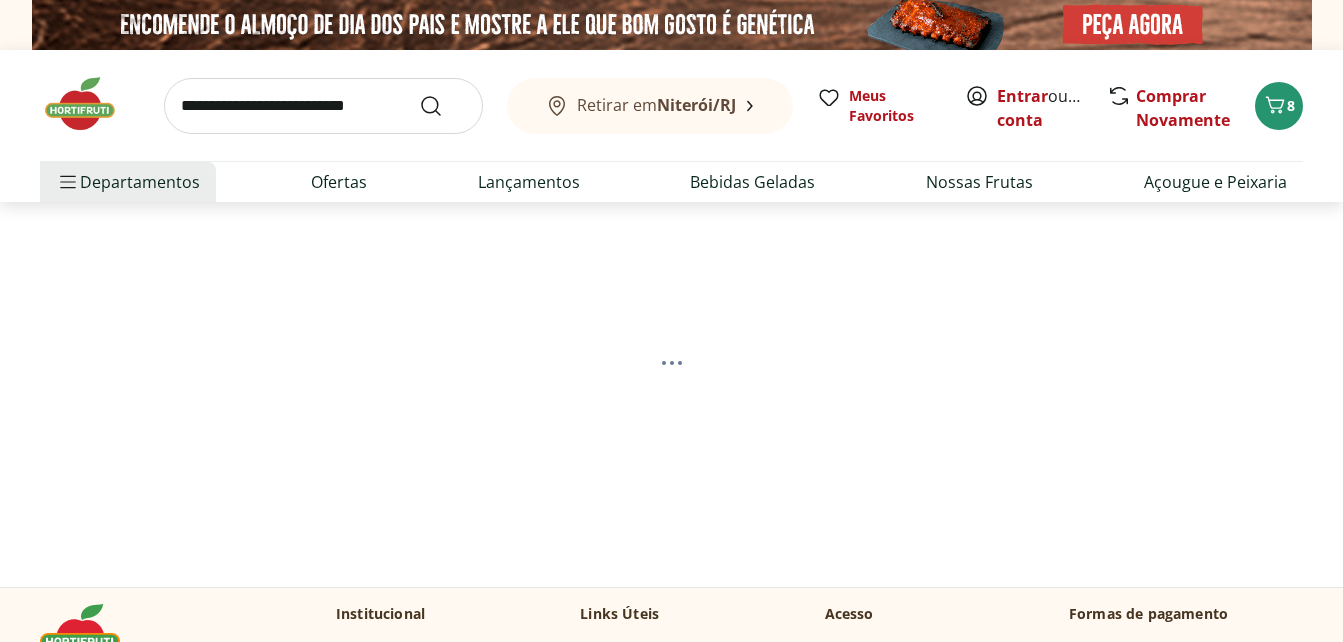select on "**********" 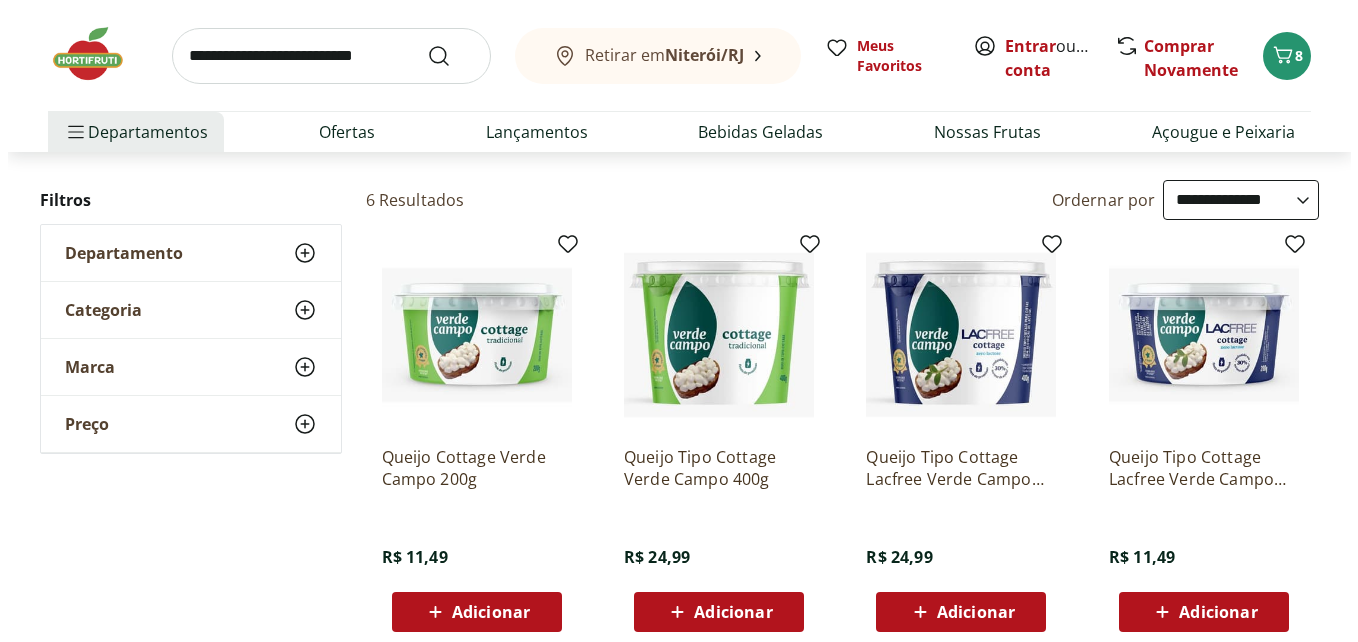 scroll, scrollTop: 300, scrollLeft: 0, axis: vertical 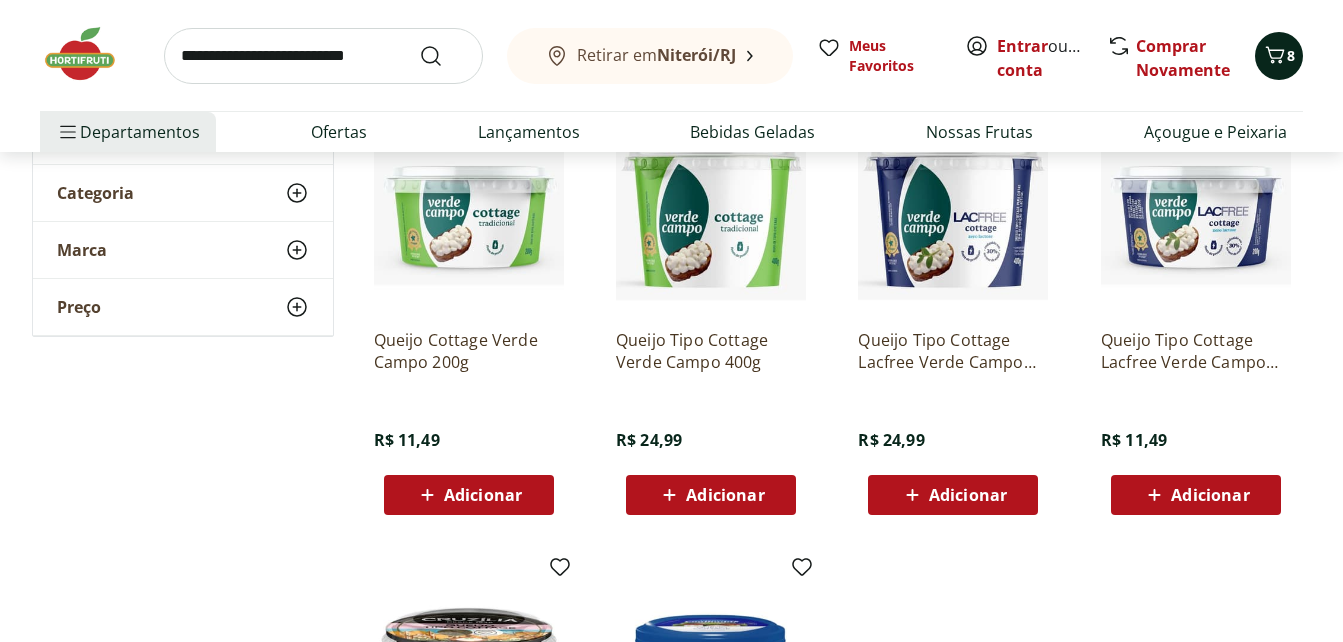click 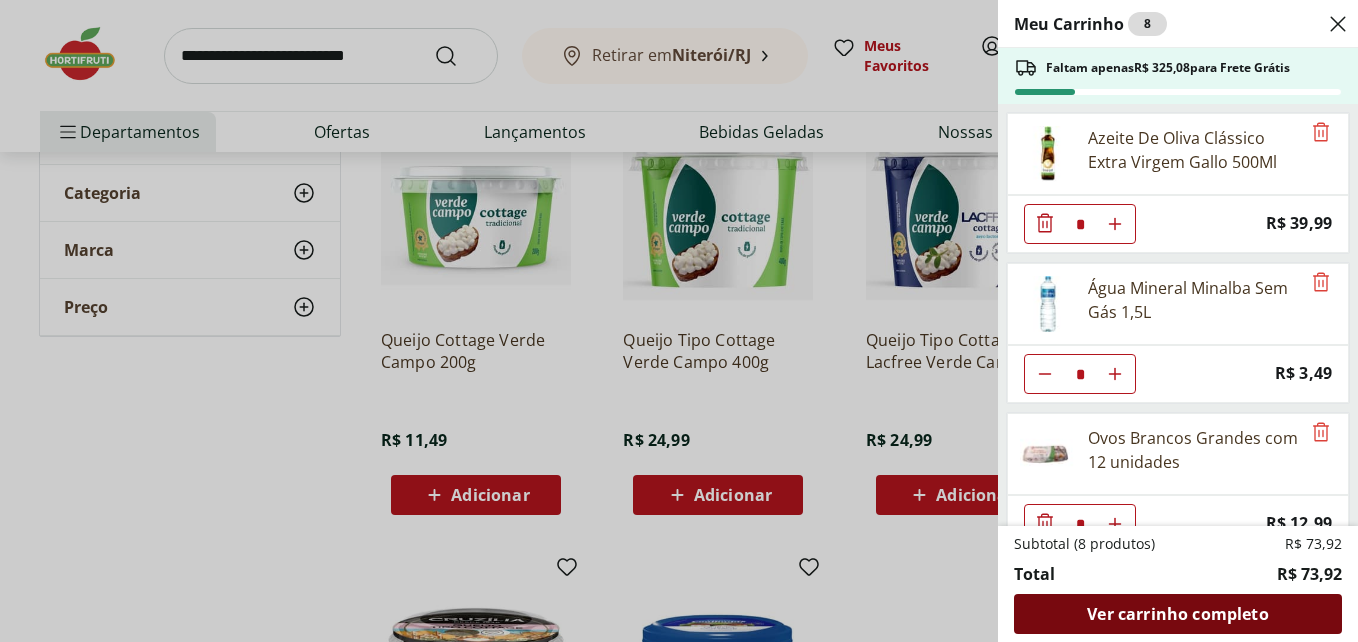 click on "Ver carrinho completo" at bounding box center [1177, 614] 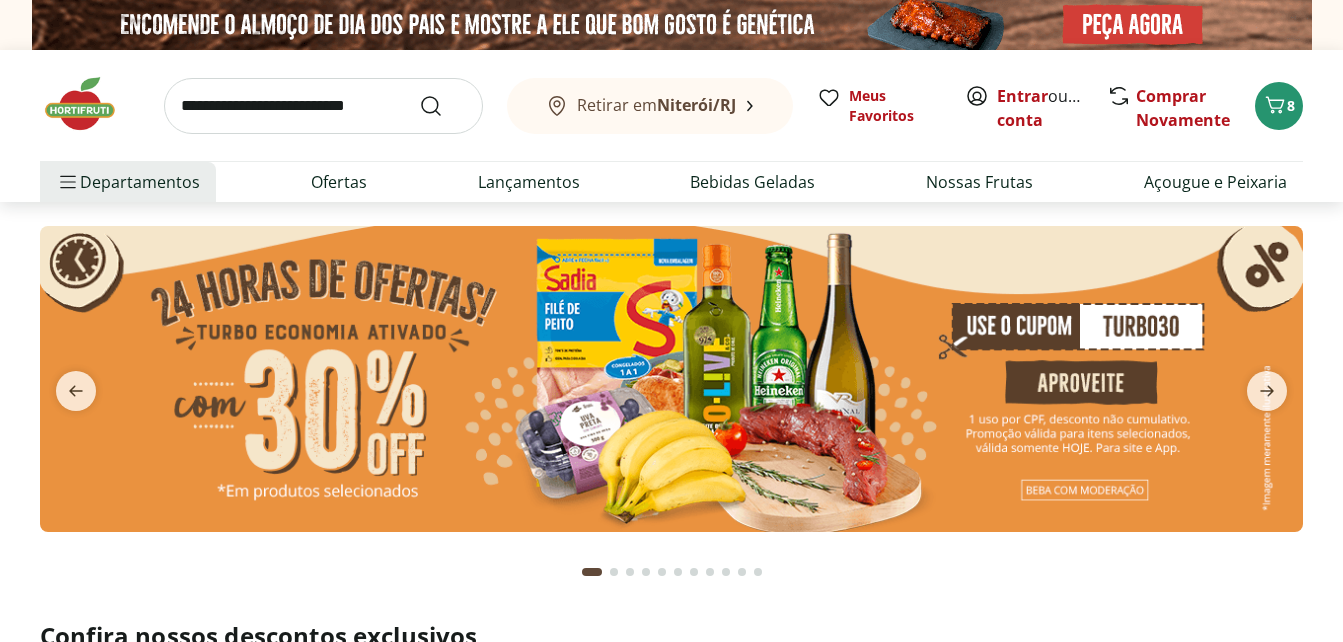 scroll, scrollTop: 0, scrollLeft: 0, axis: both 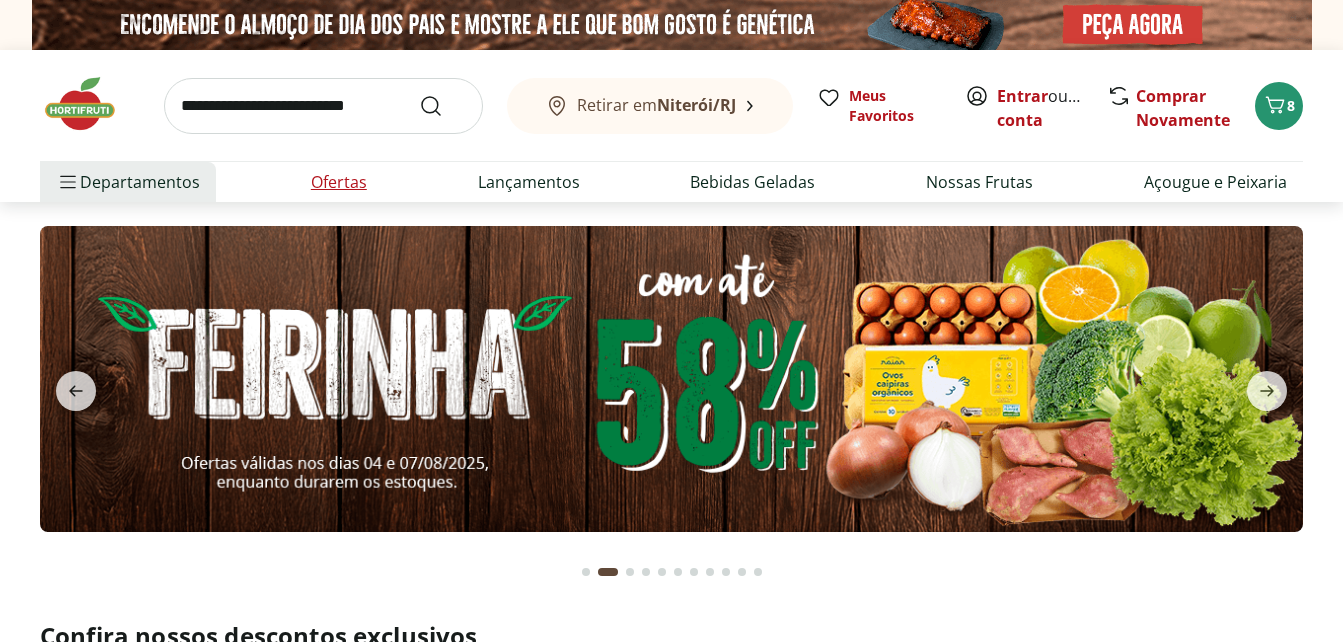 click on "Ofertas" at bounding box center [339, 182] 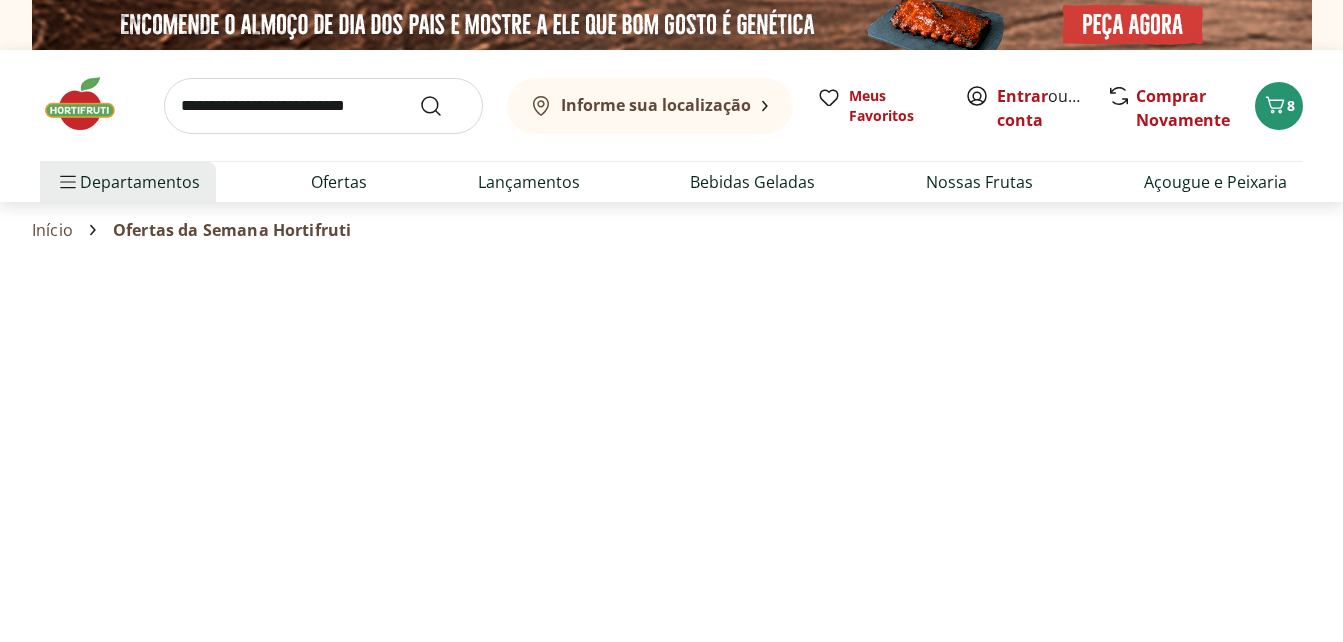 select on "**********" 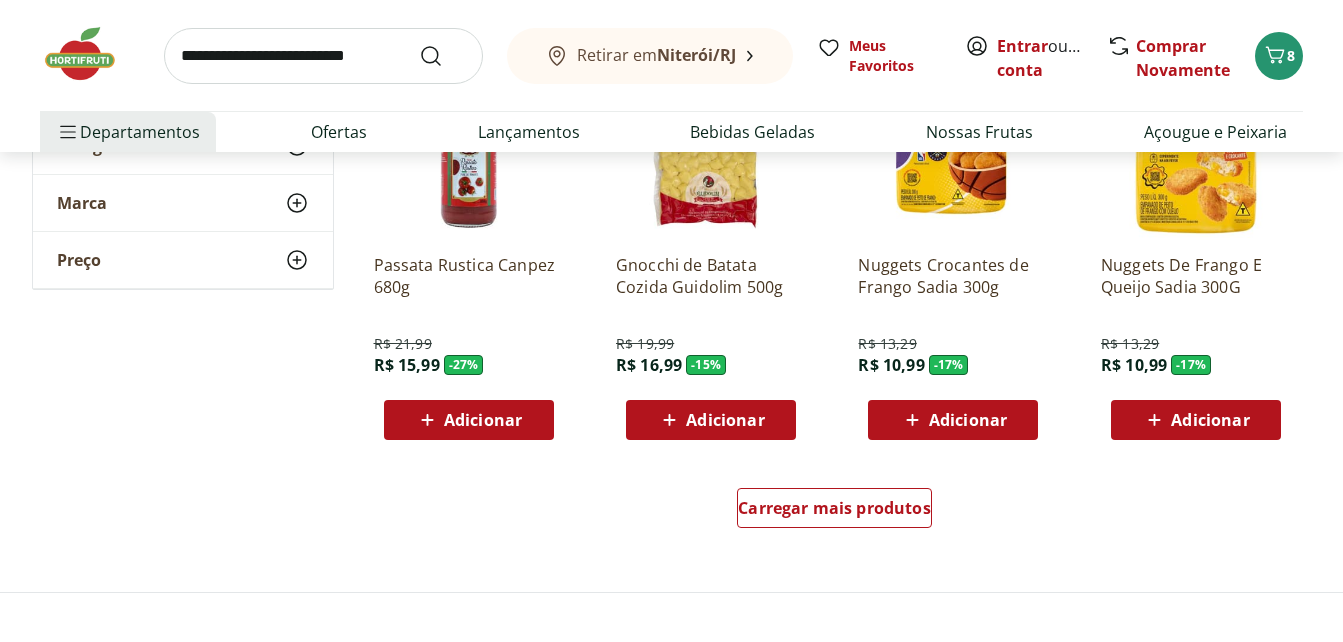 scroll, scrollTop: 1200, scrollLeft: 0, axis: vertical 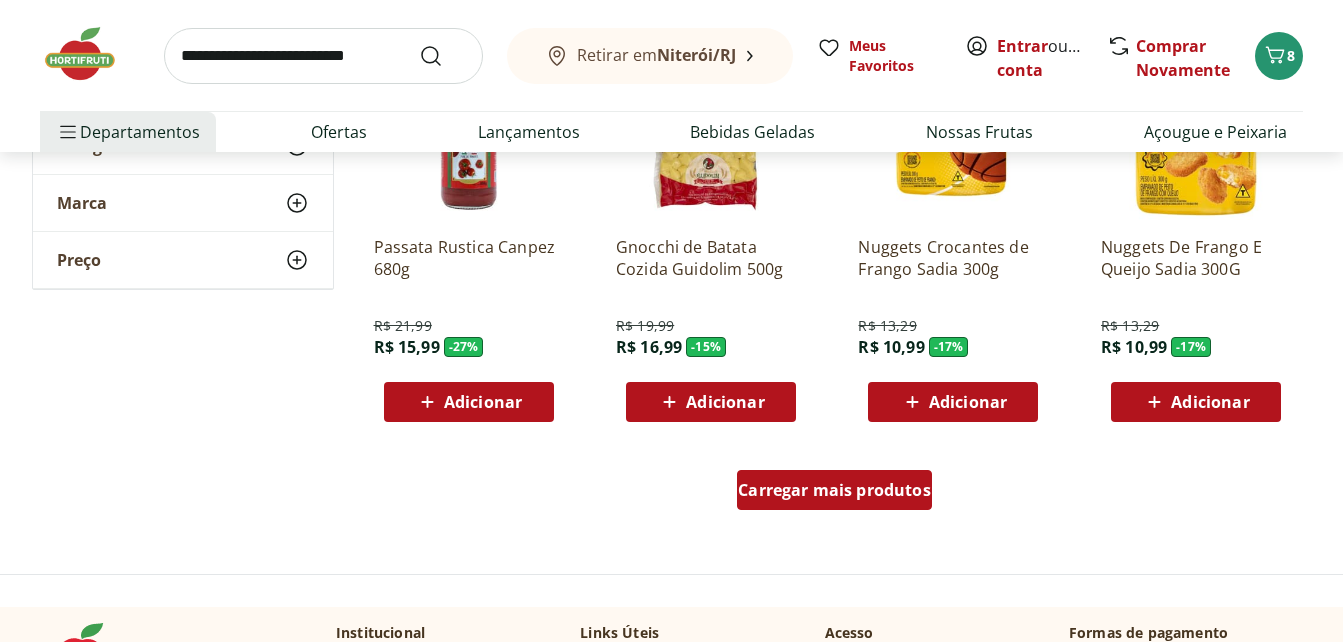 click on "Carregar mais produtos" at bounding box center [834, 490] 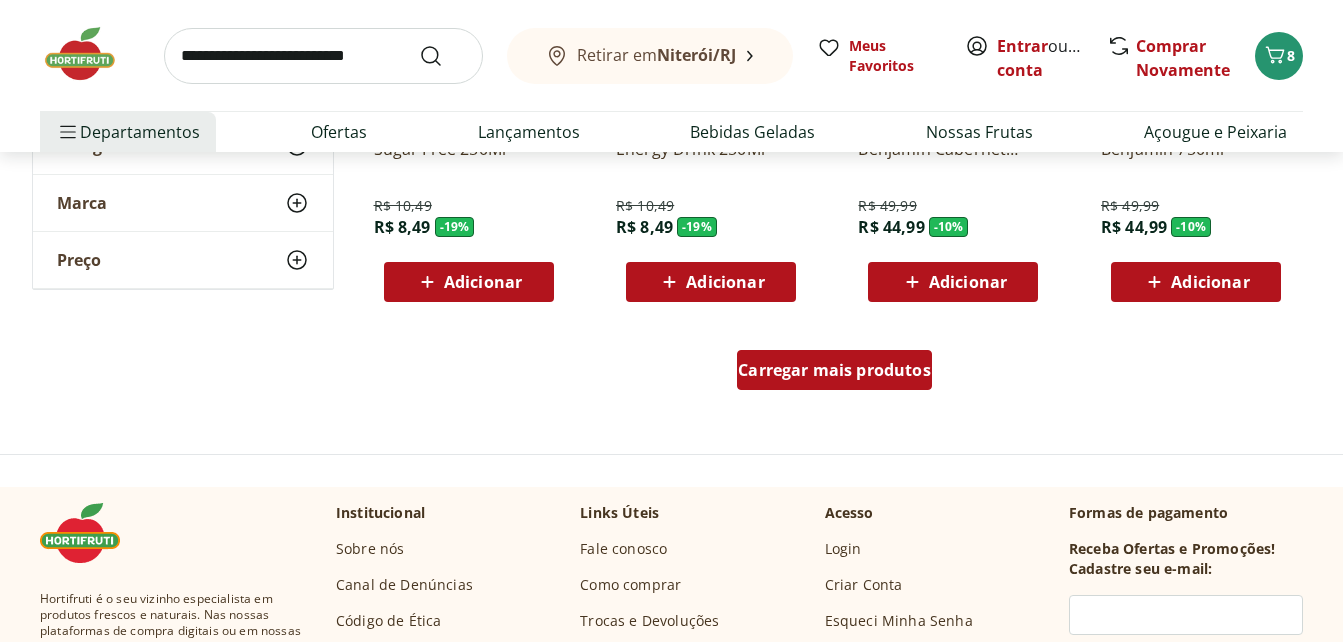 scroll, scrollTop: 2700, scrollLeft: 0, axis: vertical 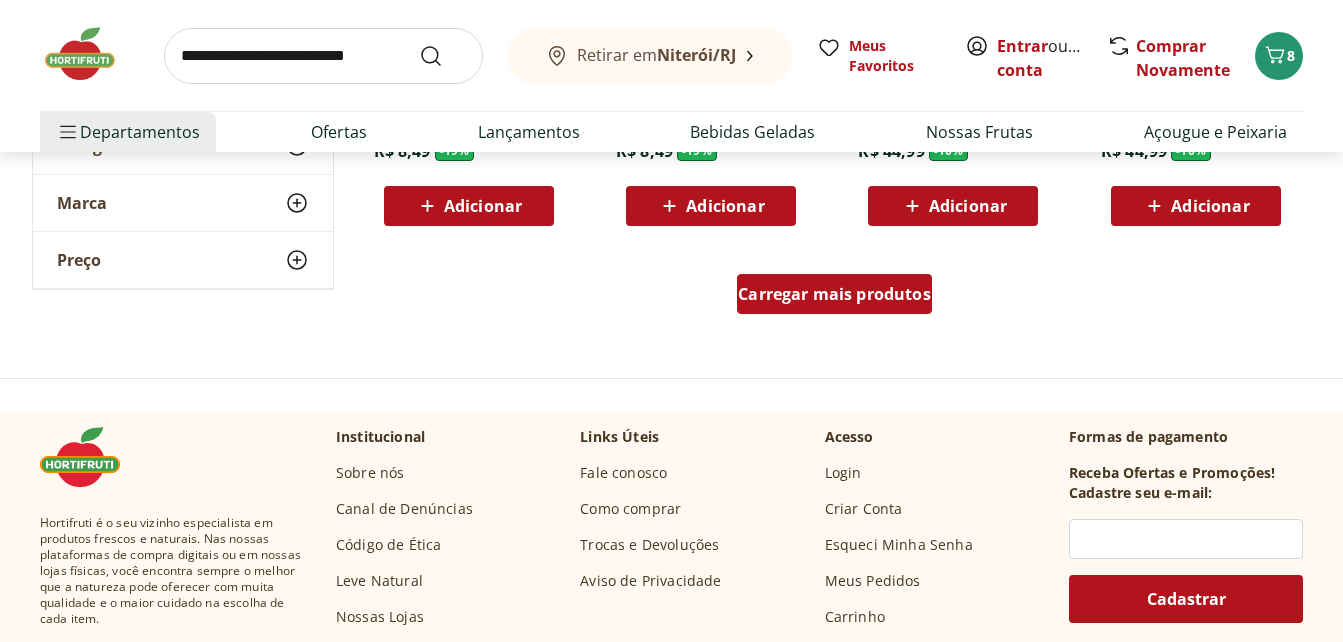 click on "Carregar mais produtos" at bounding box center [834, 294] 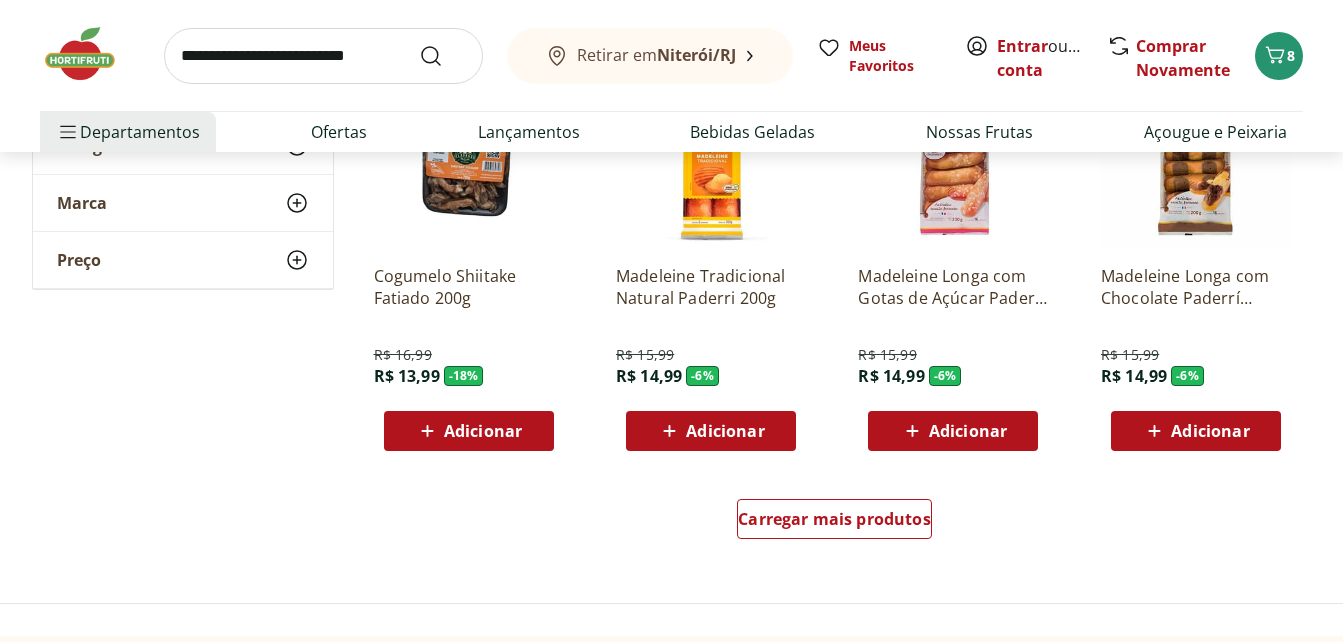 scroll, scrollTop: 3800, scrollLeft: 0, axis: vertical 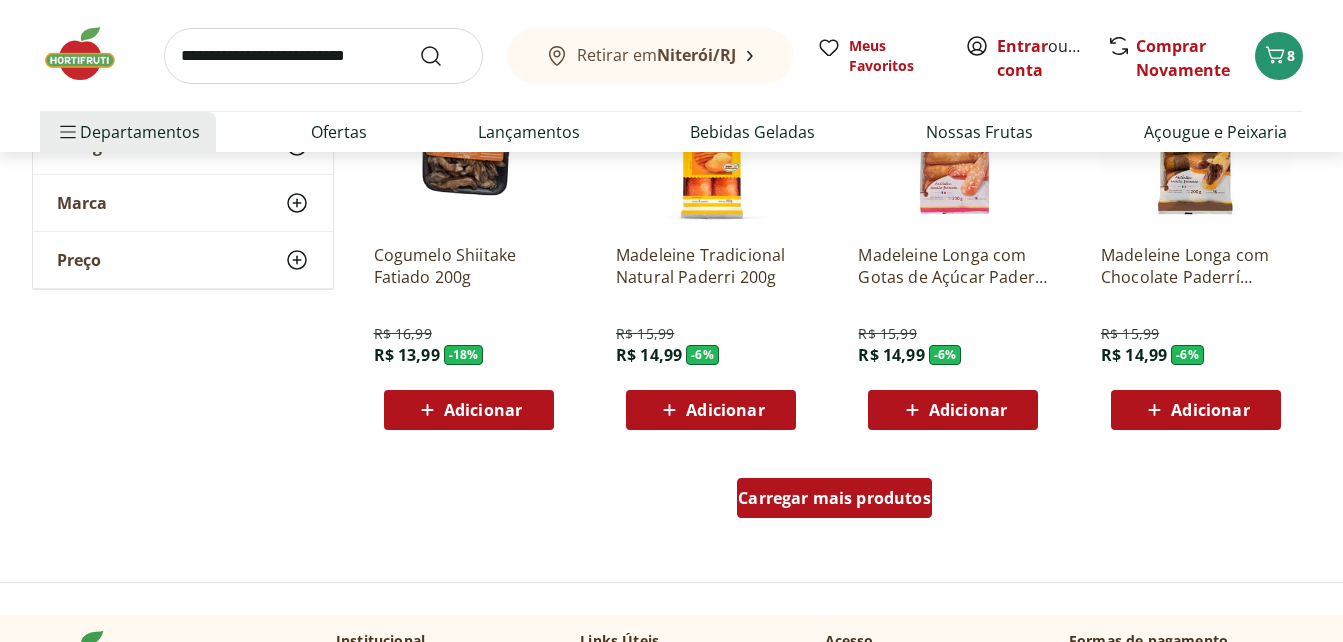 click on "Carregar mais produtos" at bounding box center [834, 498] 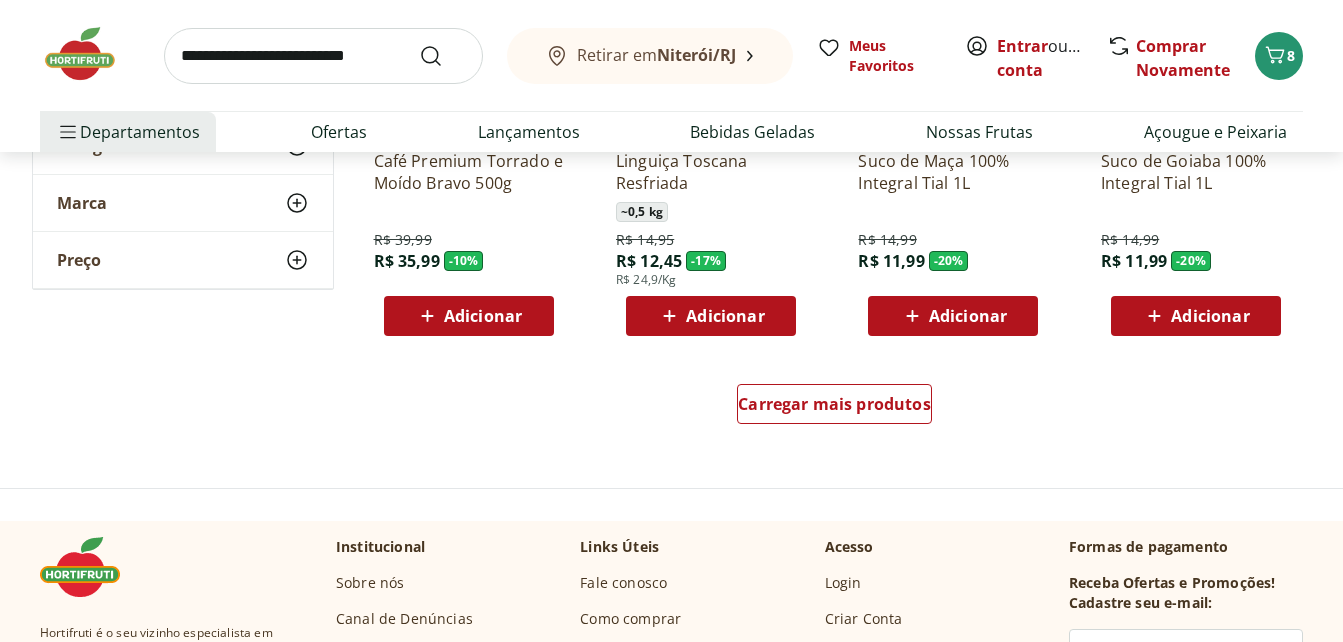 scroll, scrollTop: 5200, scrollLeft: 0, axis: vertical 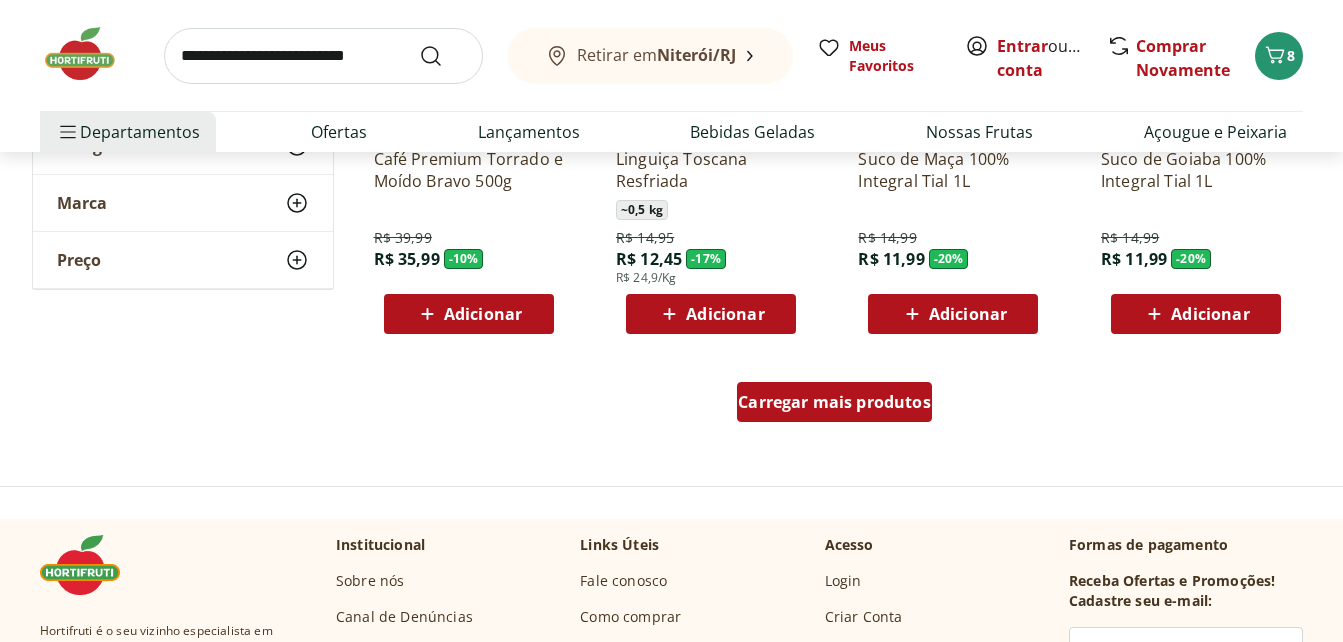 click on "Carregar mais produtos" at bounding box center [834, 402] 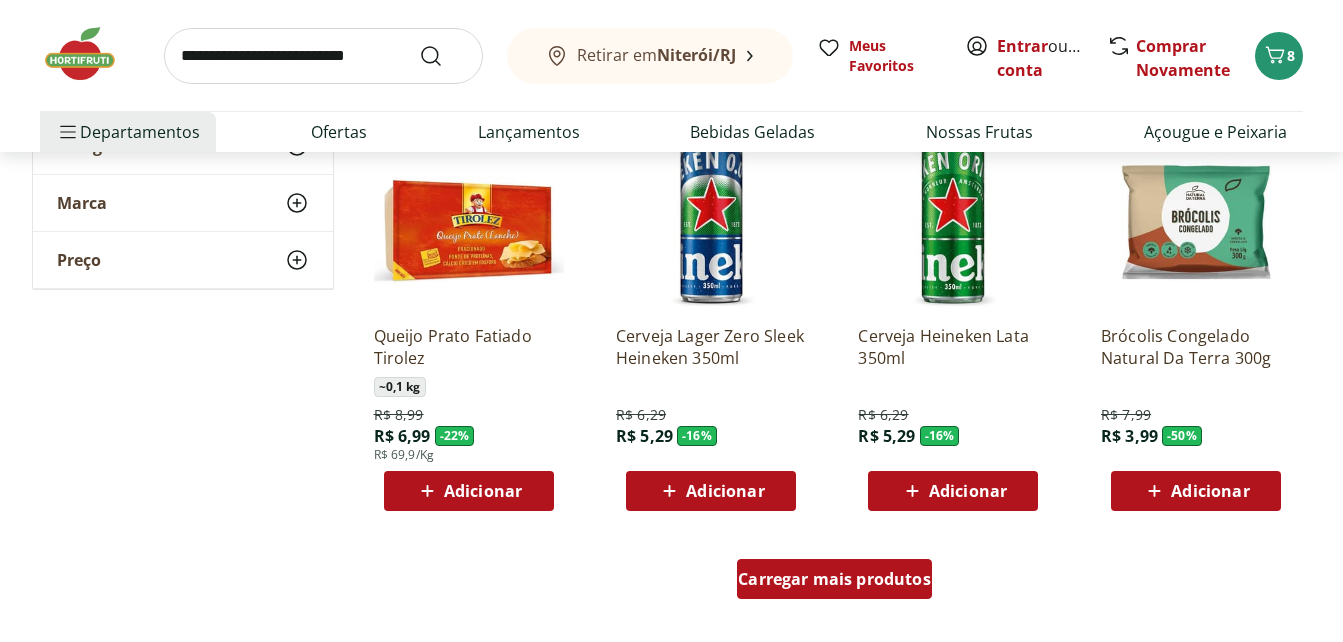 scroll, scrollTop: 6400, scrollLeft: 0, axis: vertical 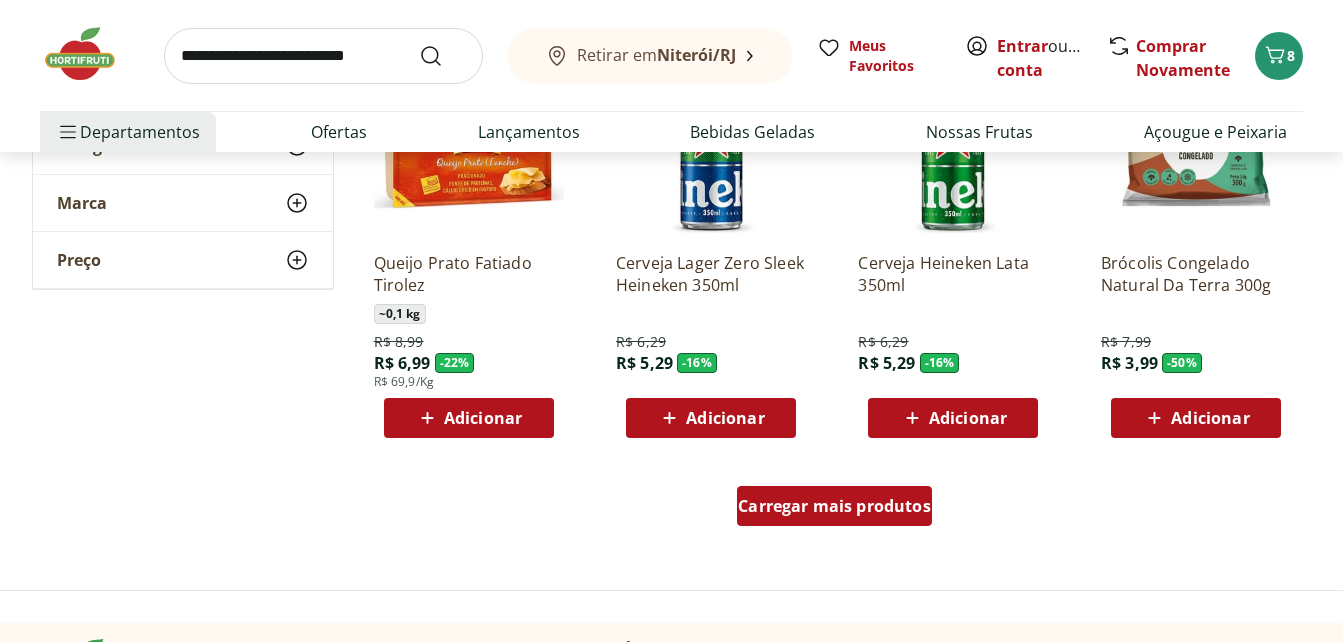 click on "Carregar mais produtos" at bounding box center (834, 506) 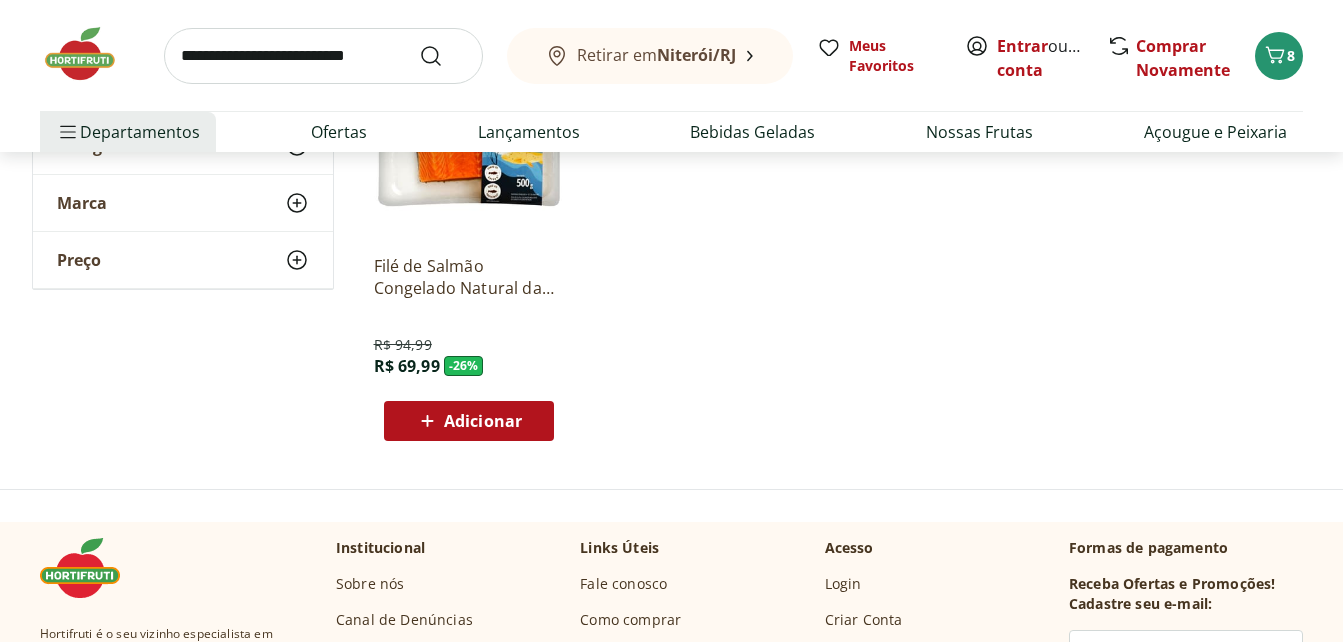 scroll, scrollTop: 7700, scrollLeft: 0, axis: vertical 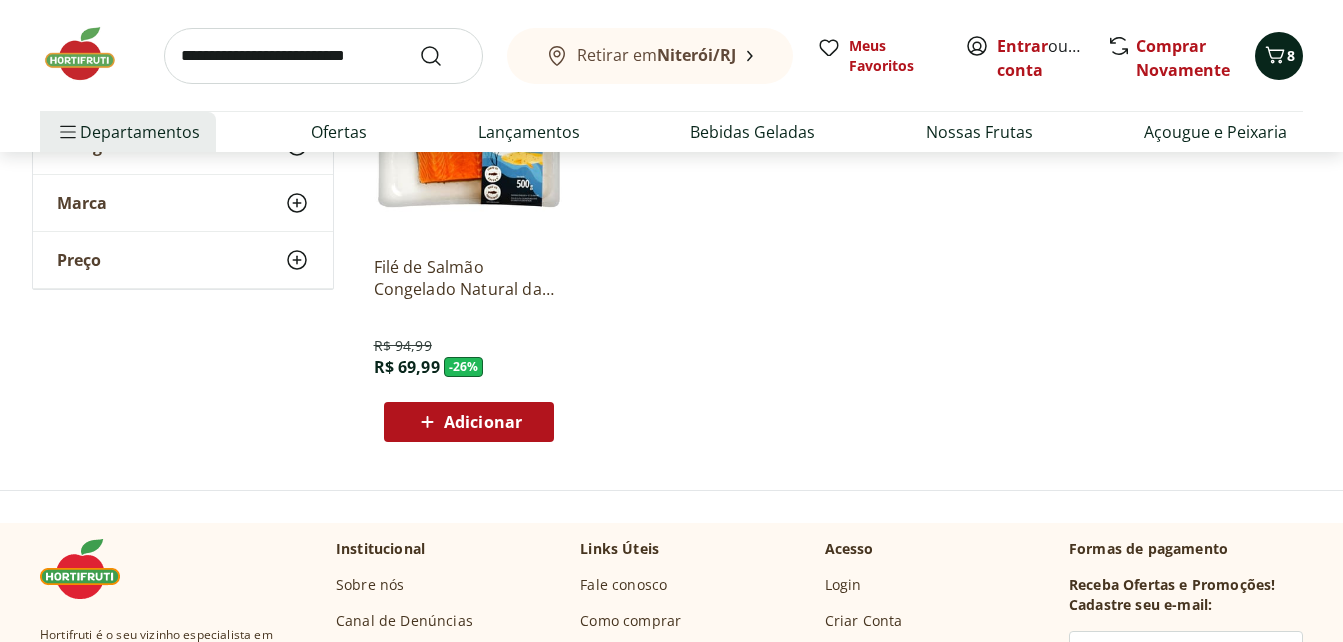 click on "8" at bounding box center (1291, 55) 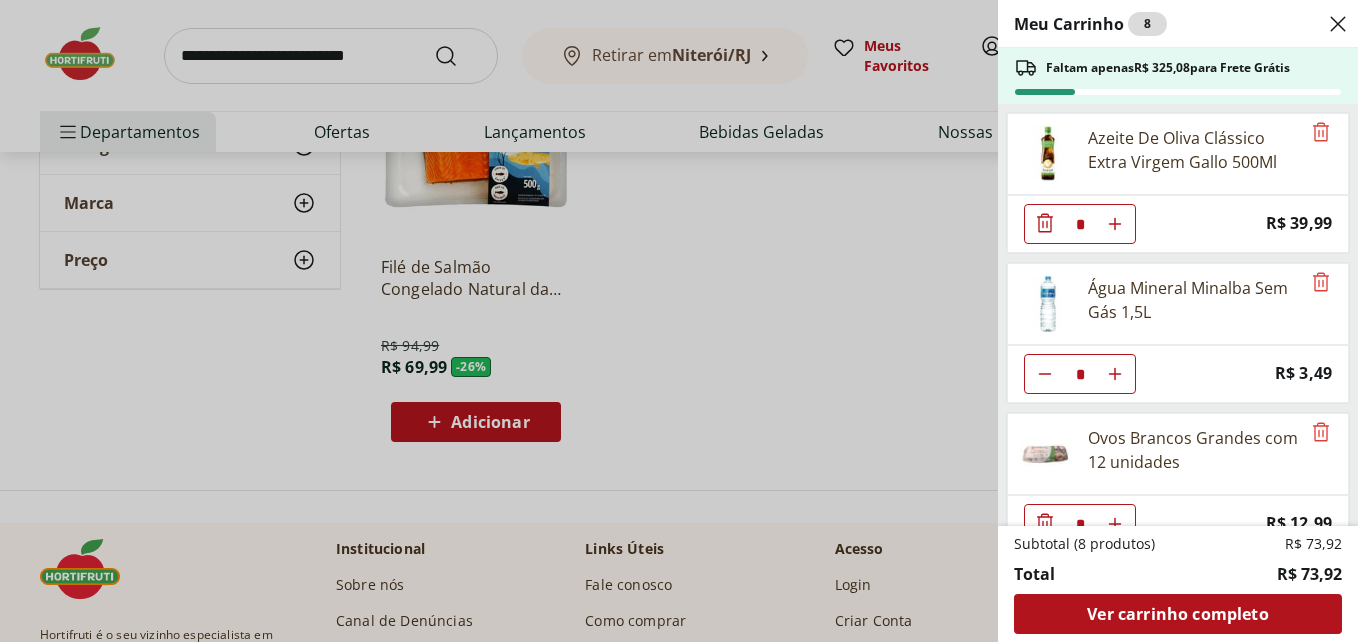 click on "Meu Carrinho 8 Faltam apenas  R$ 325,08  para Frete Grátis Azeite De Oliva Clássico Extra Virgem Gallo 500Ml * Price: R$ 39,99 Água Mineral Minalba Sem Gás 1,5L * Price: R$ 3,49 Ovos Brancos Grandes com 12 unidades * Price: R$ 12,99 Subtotal (8 produtos) R$ 73,92 Total R$ 73,92 Ver carrinho completo" at bounding box center [679, 321] 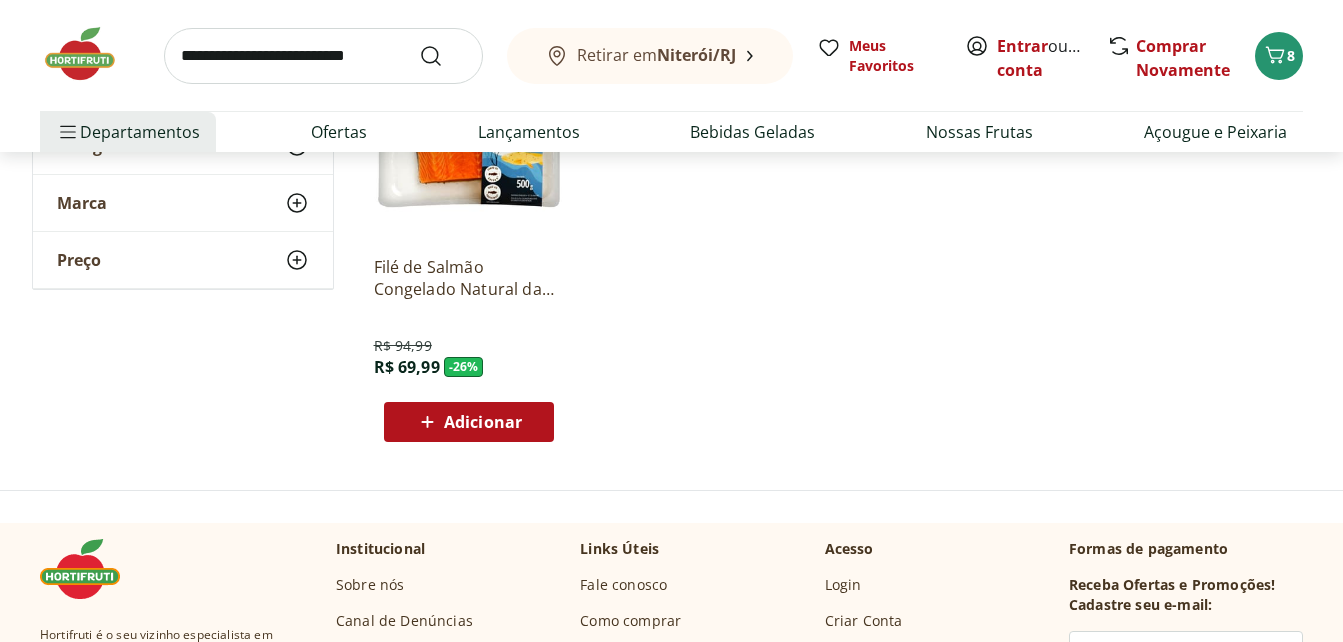 click at bounding box center (90, 54) 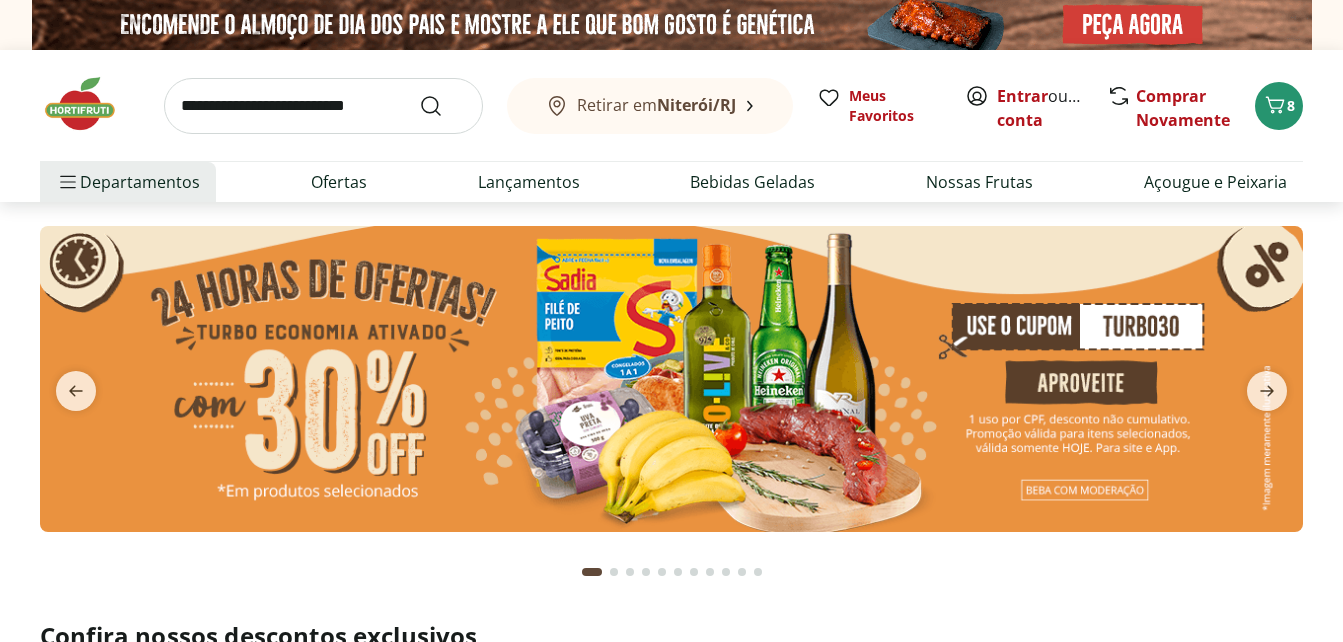 click at bounding box center [671, 379] 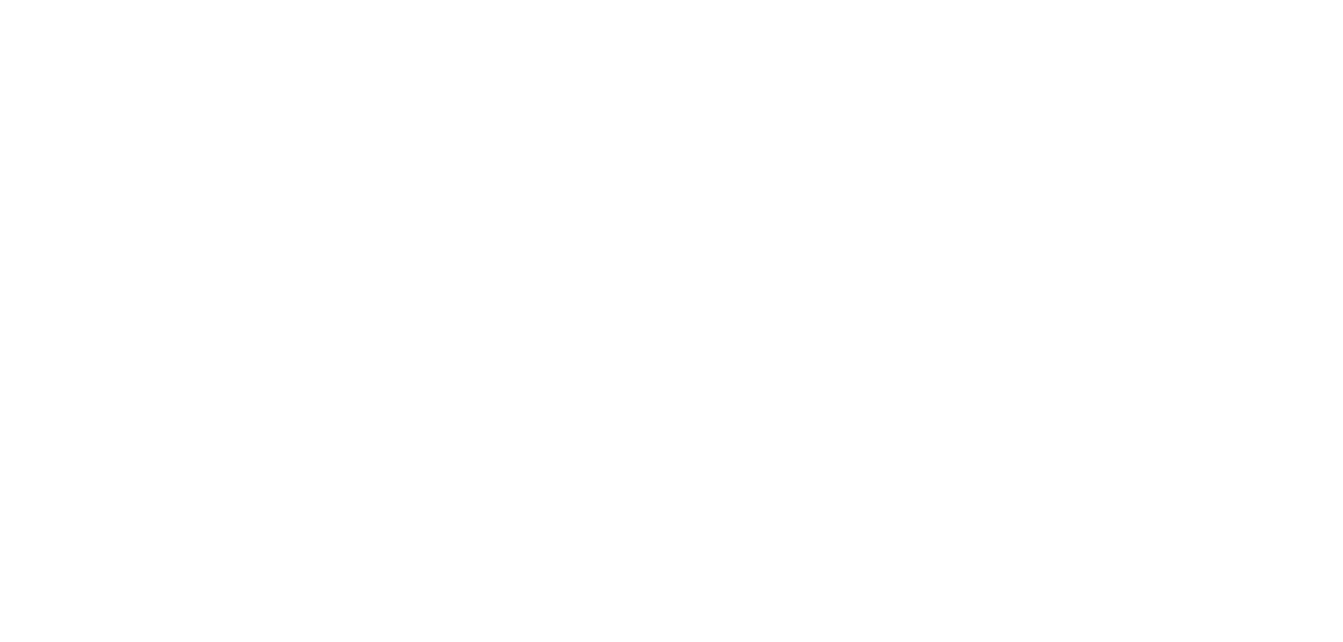 select on "**********" 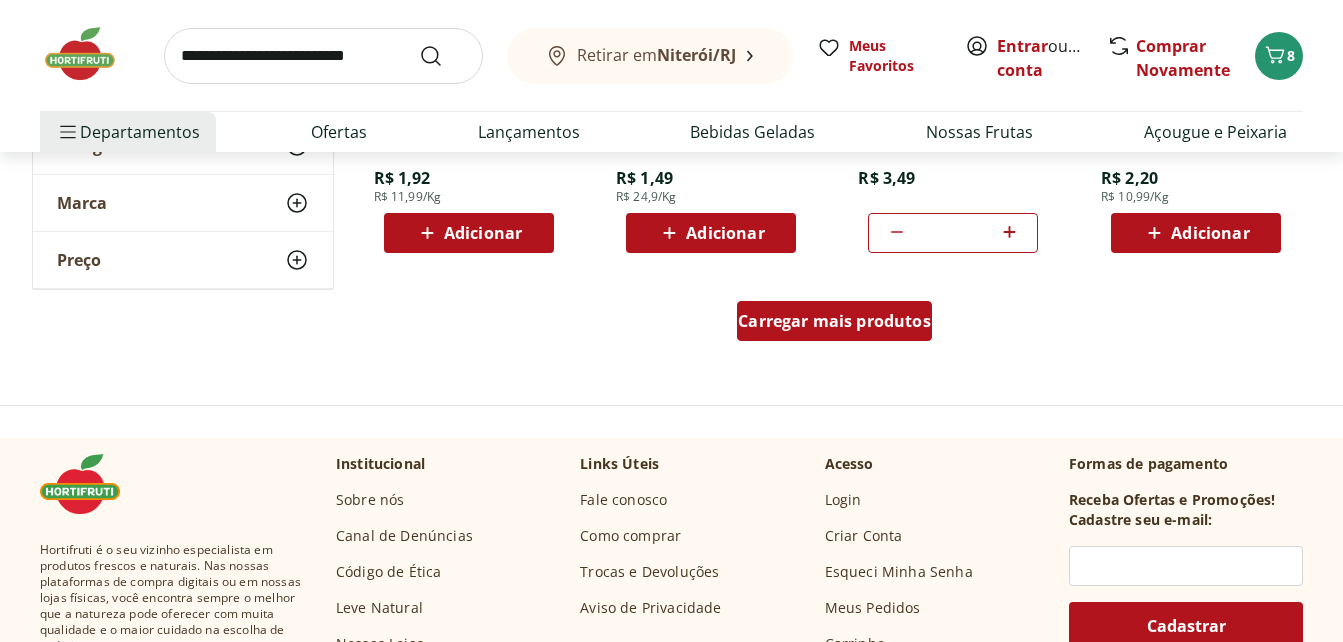 scroll, scrollTop: 1400, scrollLeft: 0, axis: vertical 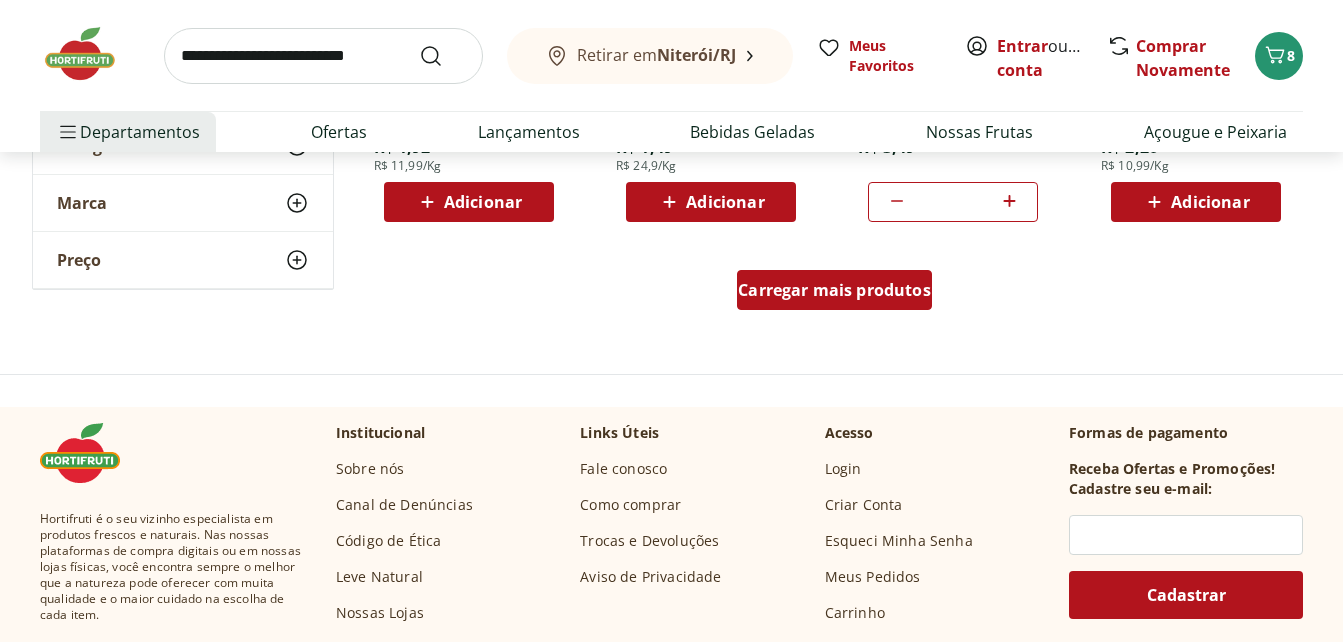 click on "Carregar mais produtos" at bounding box center [834, 290] 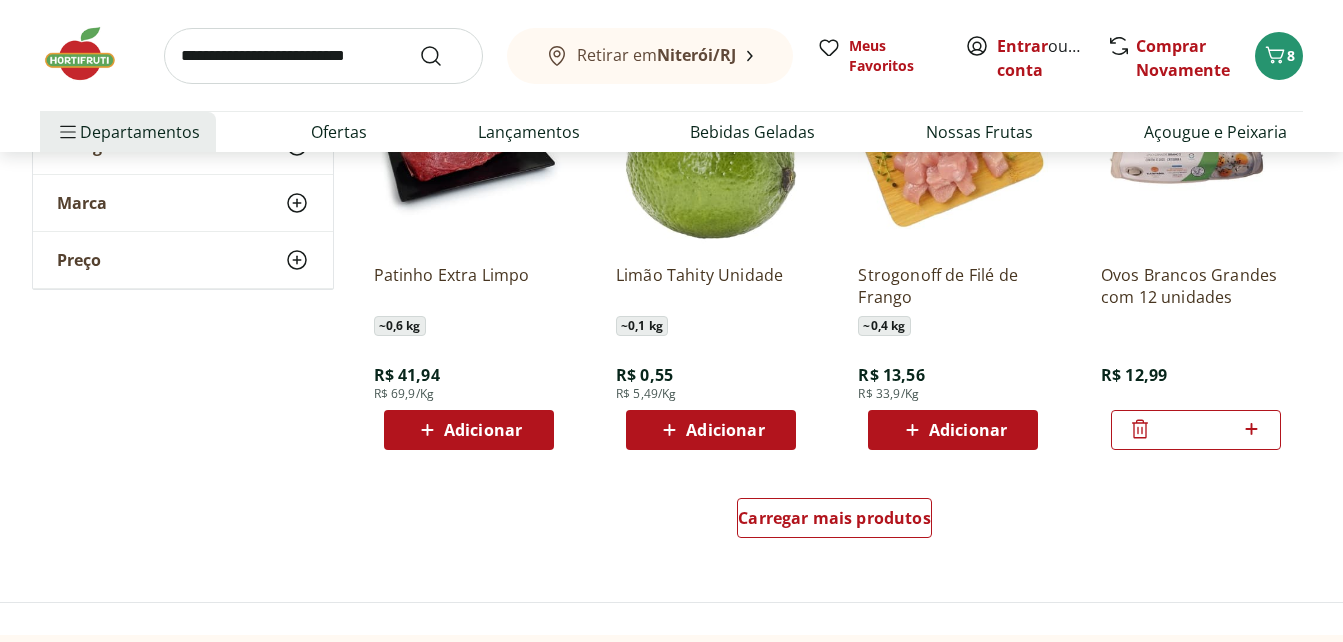 scroll, scrollTop: 2700, scrollLeft: 0, axis: vertical 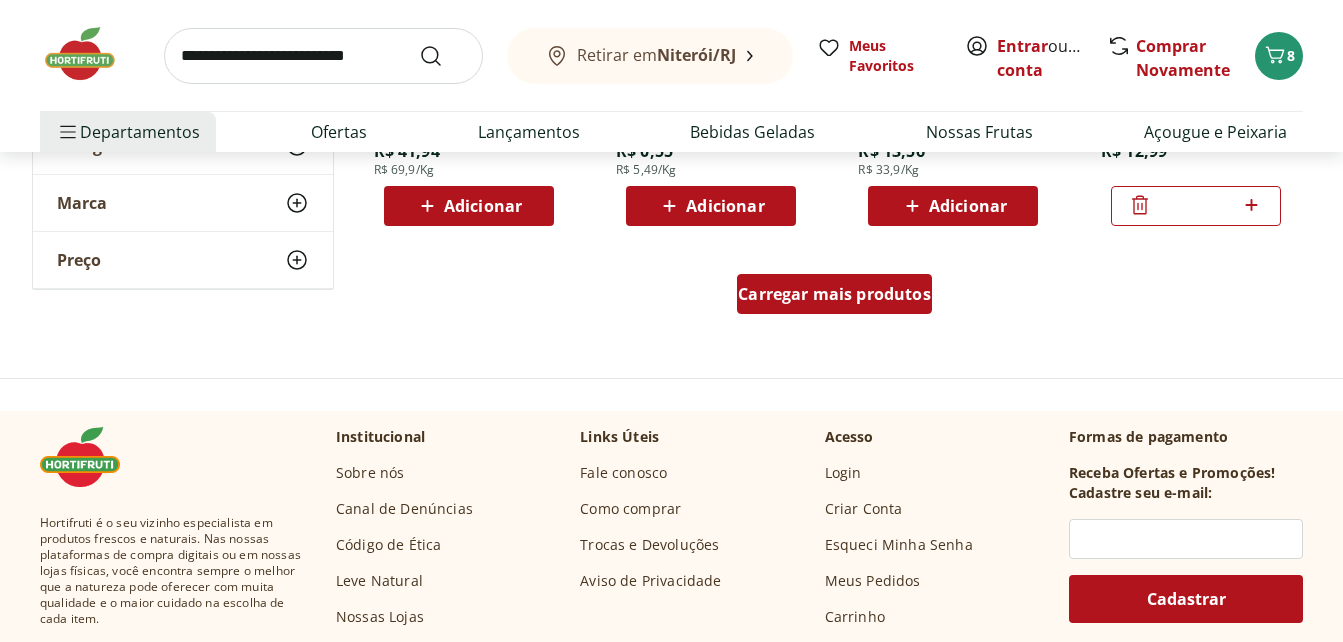 click on "Carregar mais produtos" at bounding box center [834, 294] 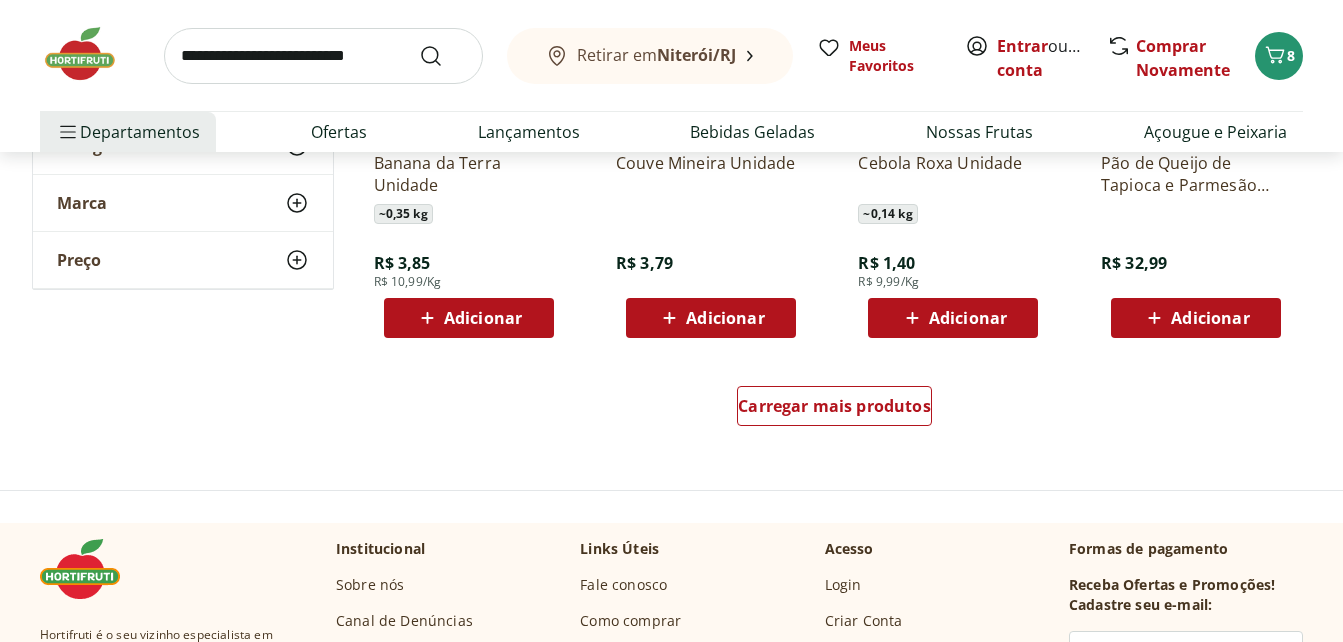 scroll, scrollTop: 3900, scrollLeft: 0, axis: vertical 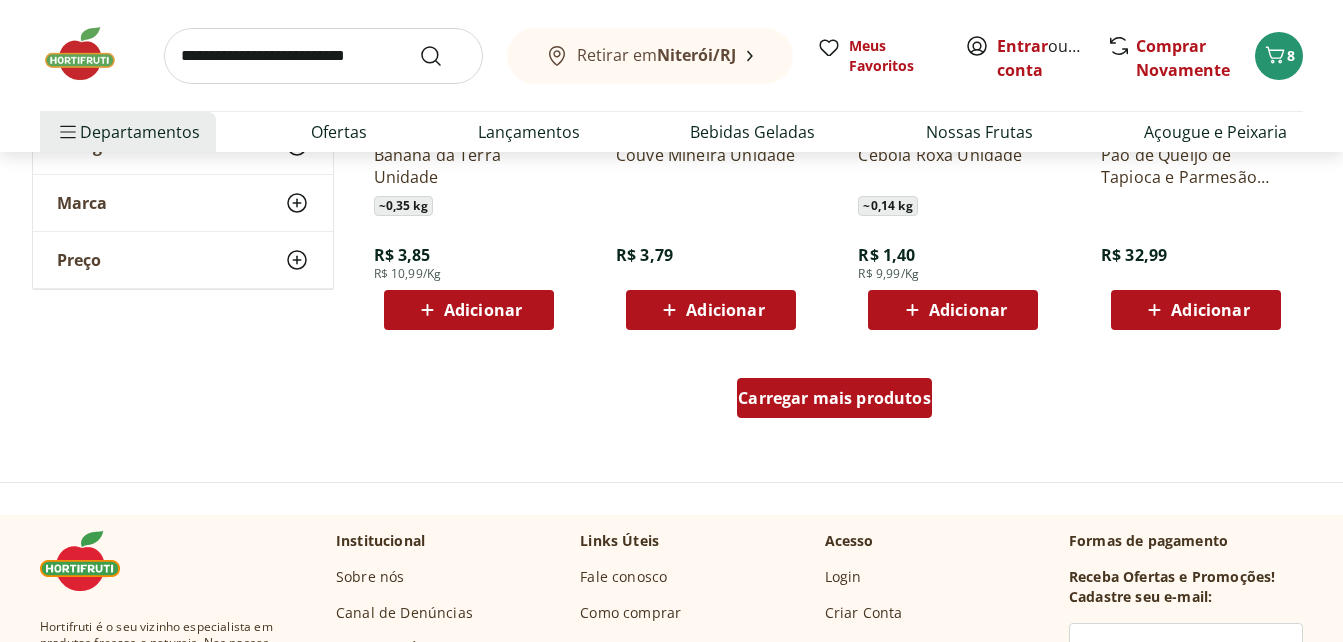 click on "Carregar mais produtos" at bounding box center [834, 398] 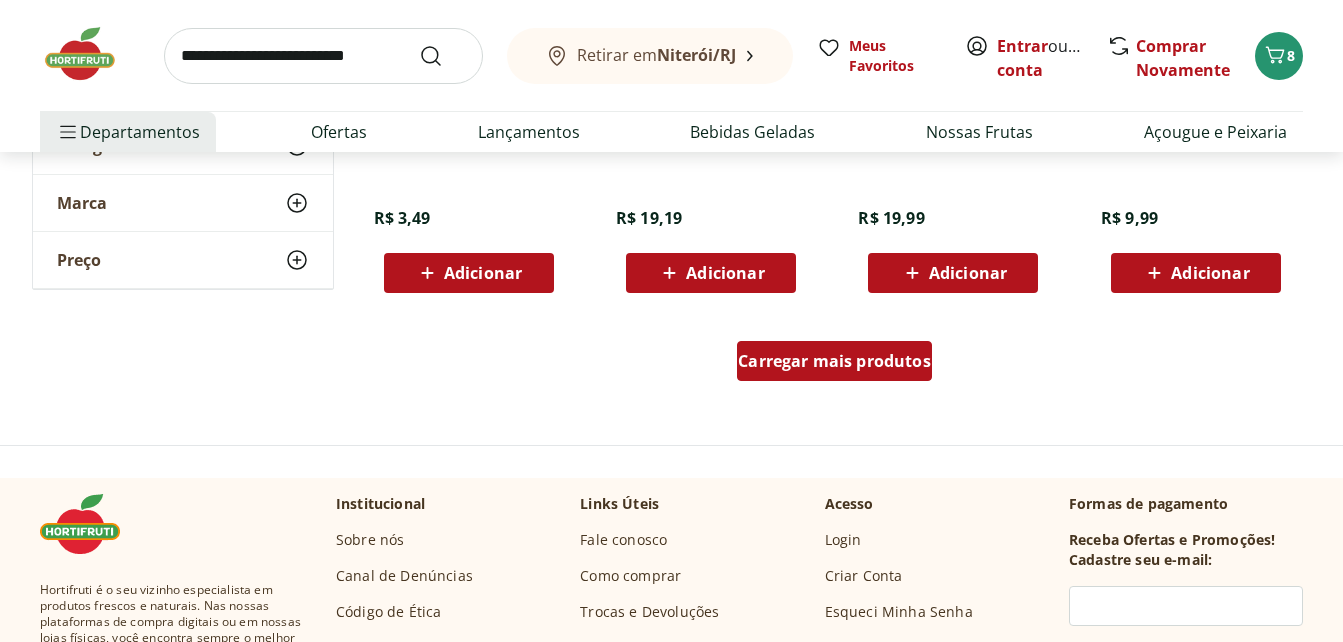 scroll, scrollTop: 5300, scrollLeft: 0, axis: vertical 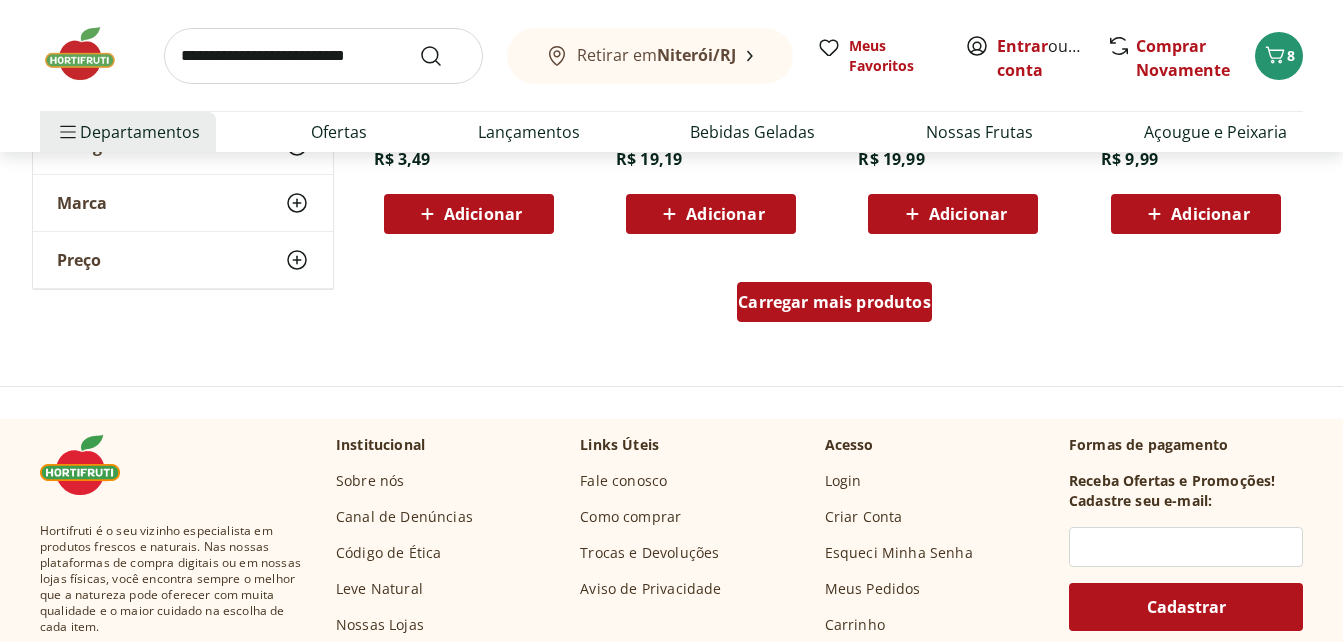 click on "Carregar mais produtos" at bounding box center [834, 302] 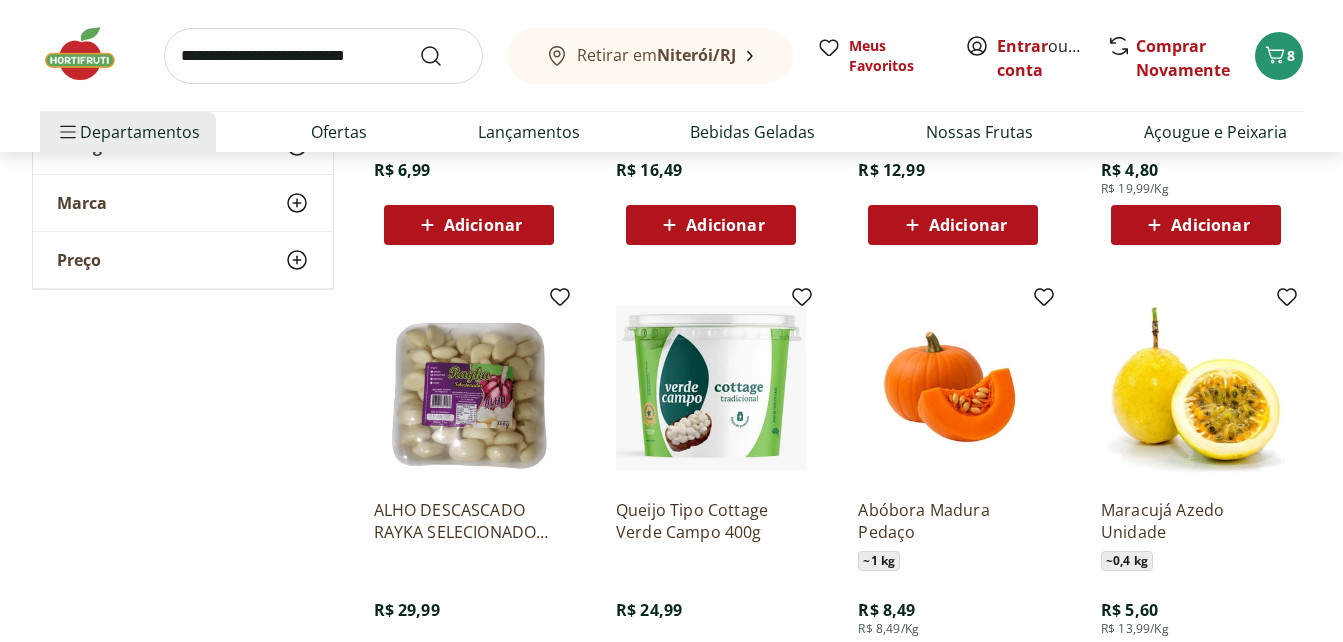 scroll, scrollTop: 3100, scrollLeft: 0, axis: vertical 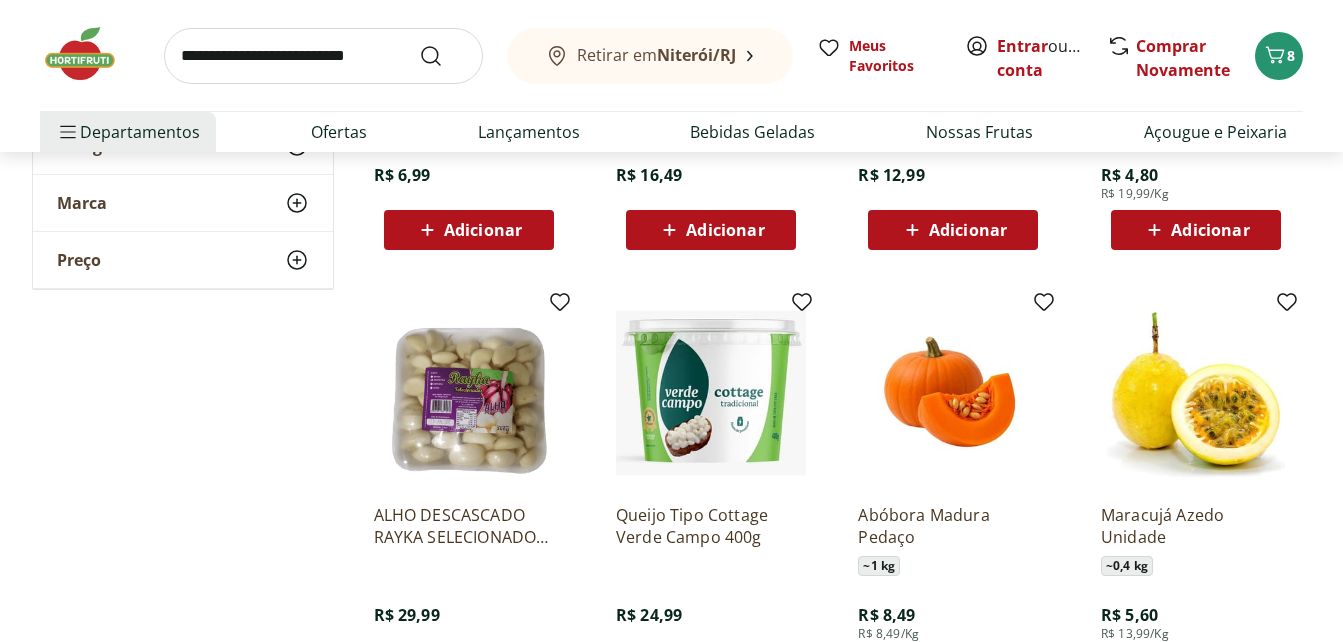 click at bounding box center [469, 393] 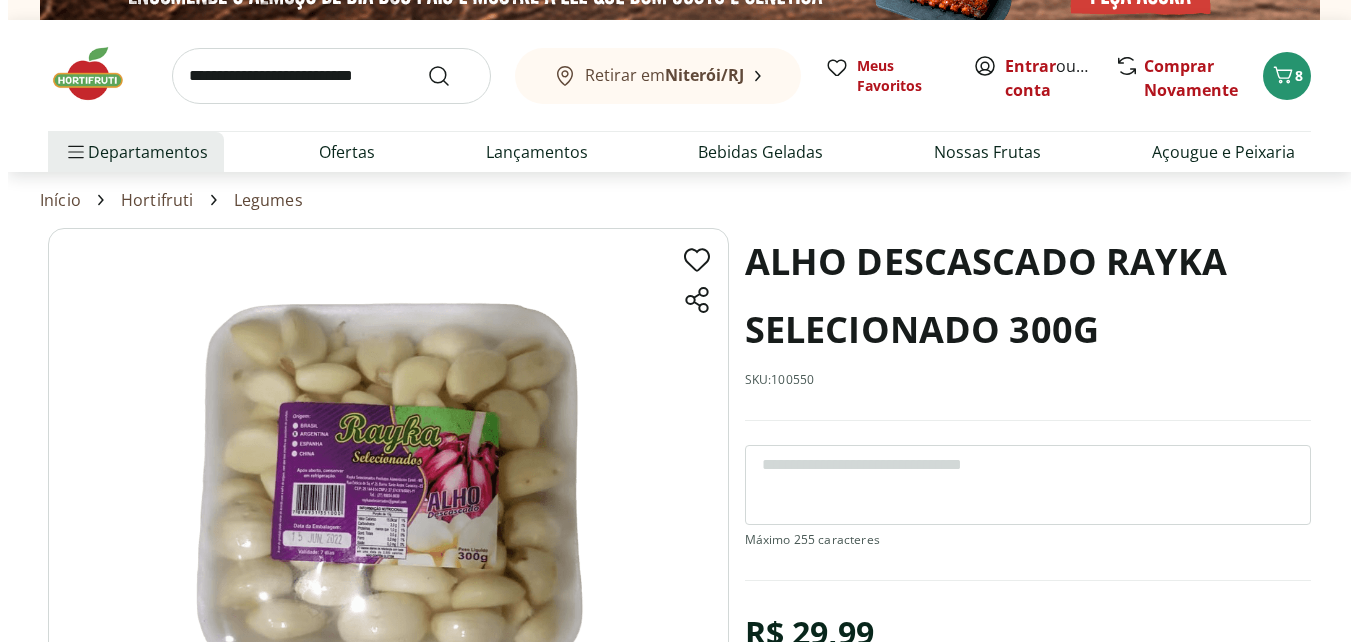 scroll, scrollTop: 0, scrollLeft: 0, axis: both 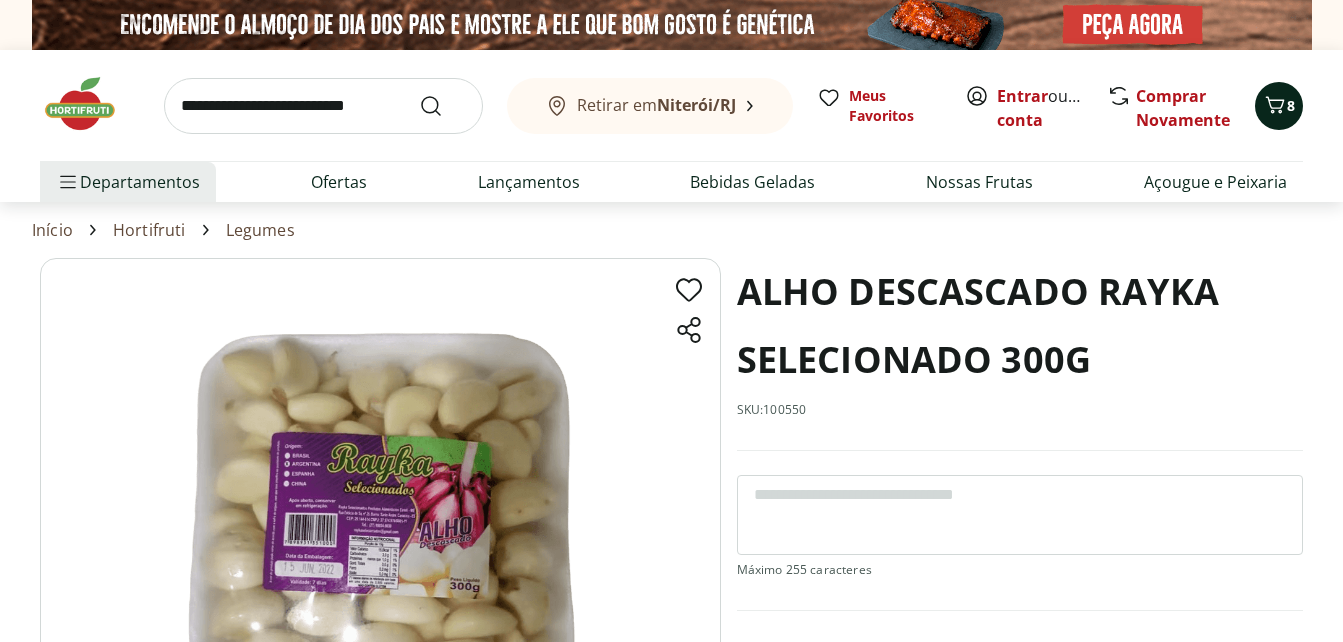 click 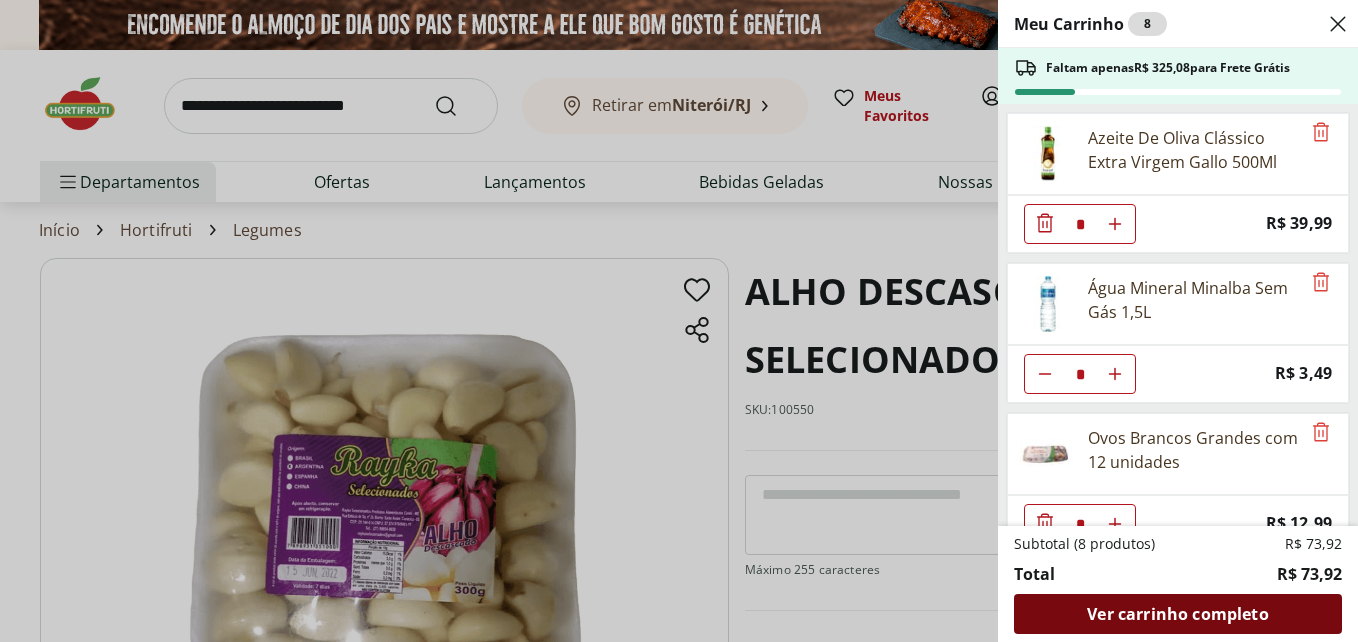 click on "Ver carrinho completo" at bounding box center [1177, 614] 